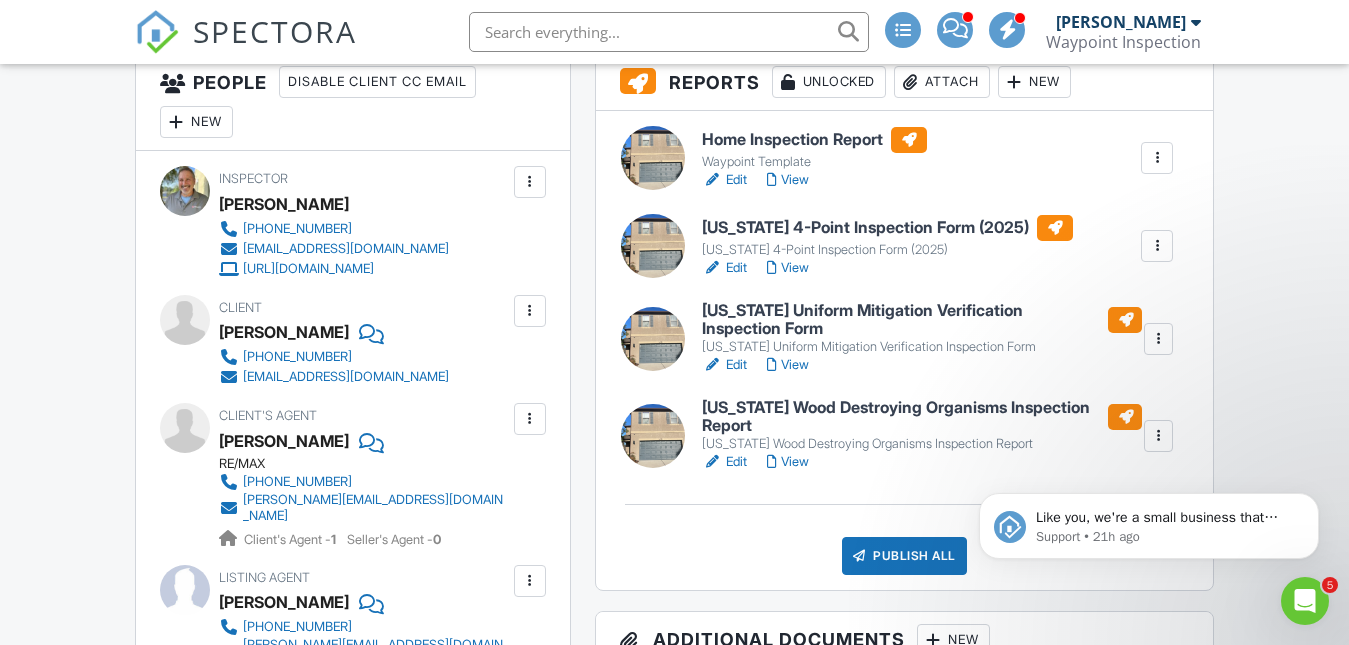 scroll, scrollTop: 266, scrollLeft: 0, axis: vertical 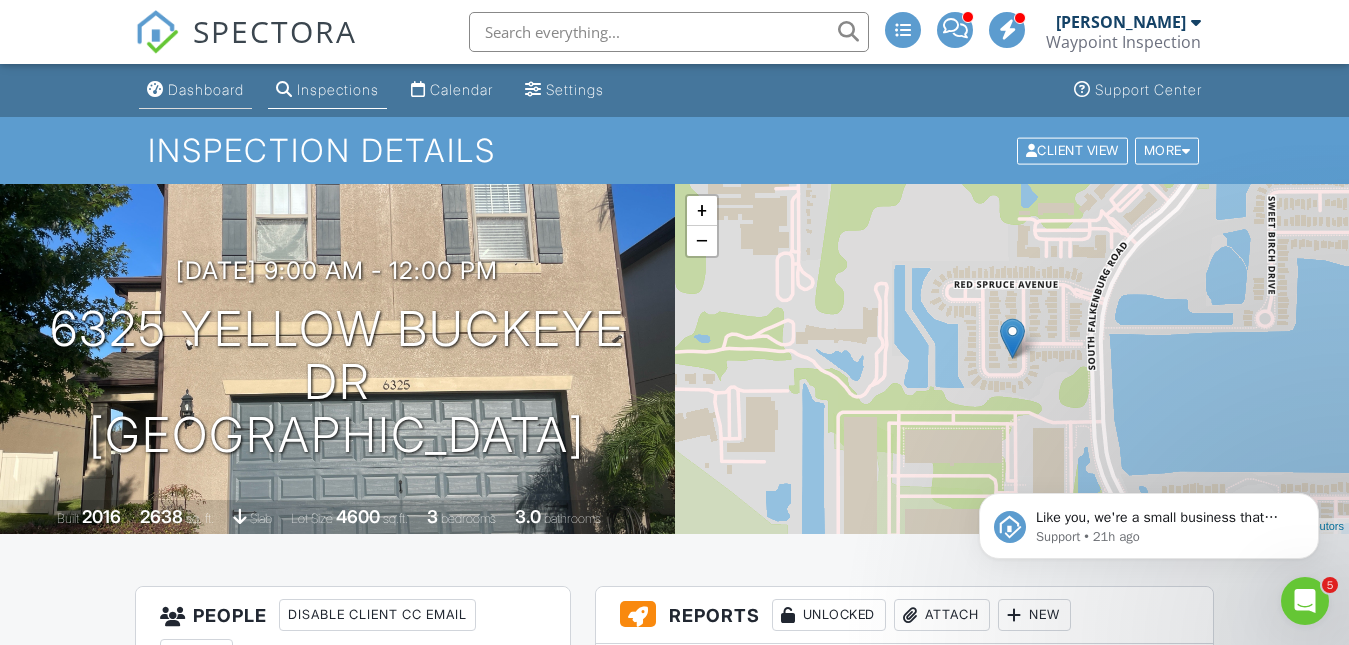 click on "Dashboard" at bounding box center [195, 90] 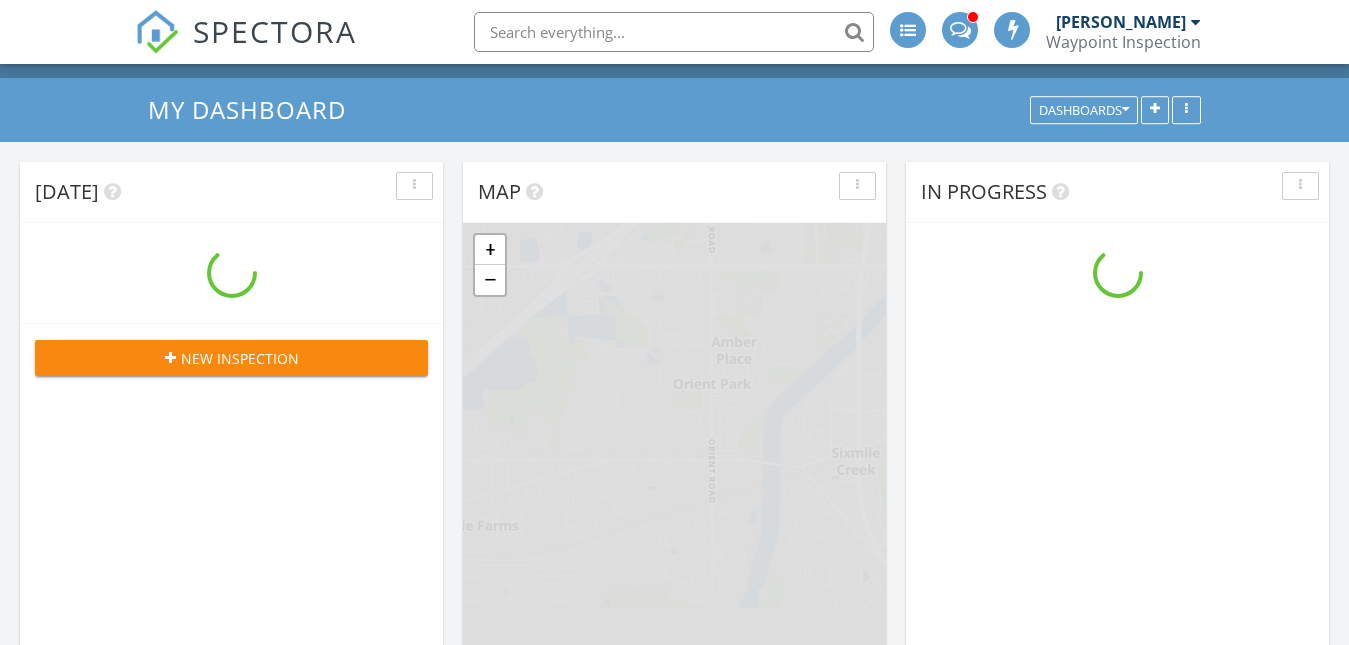 scroll, scrollTop: 240, scrollLeft: 0, axis: vertical 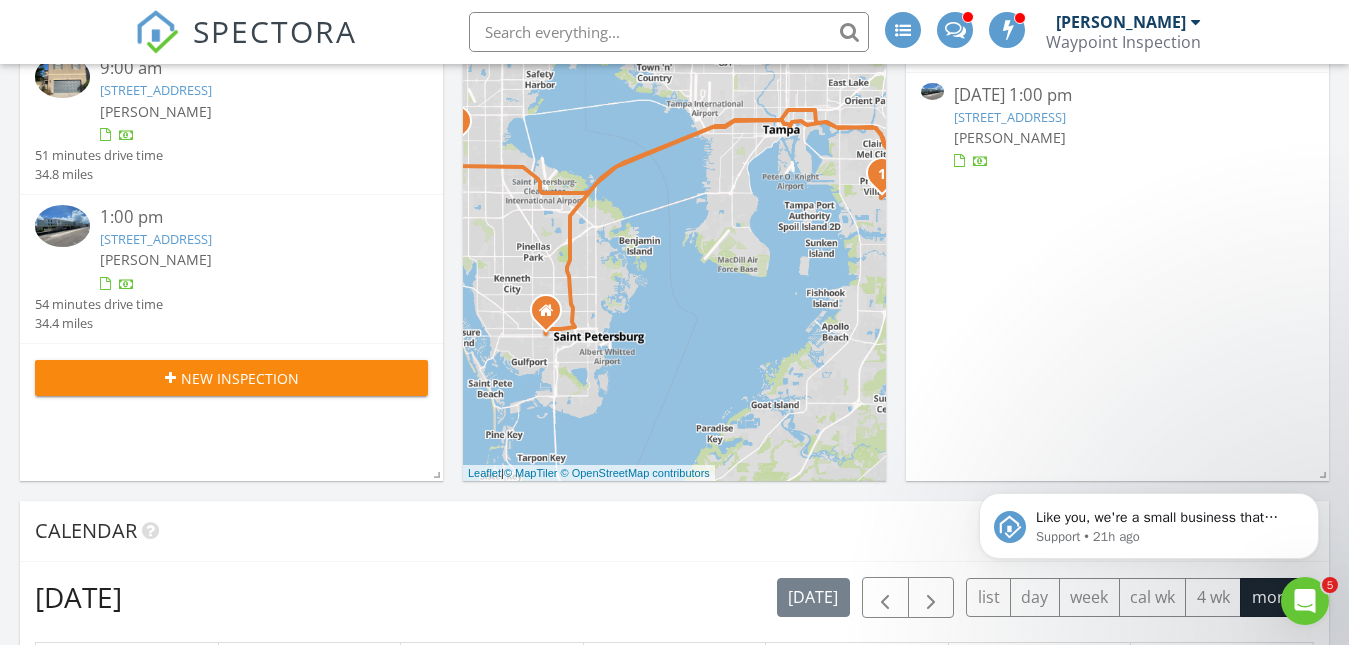 click on "1655 S Highland Ave Unit J390, Clearwater, FL 33756" at bounding box center (156, 239) 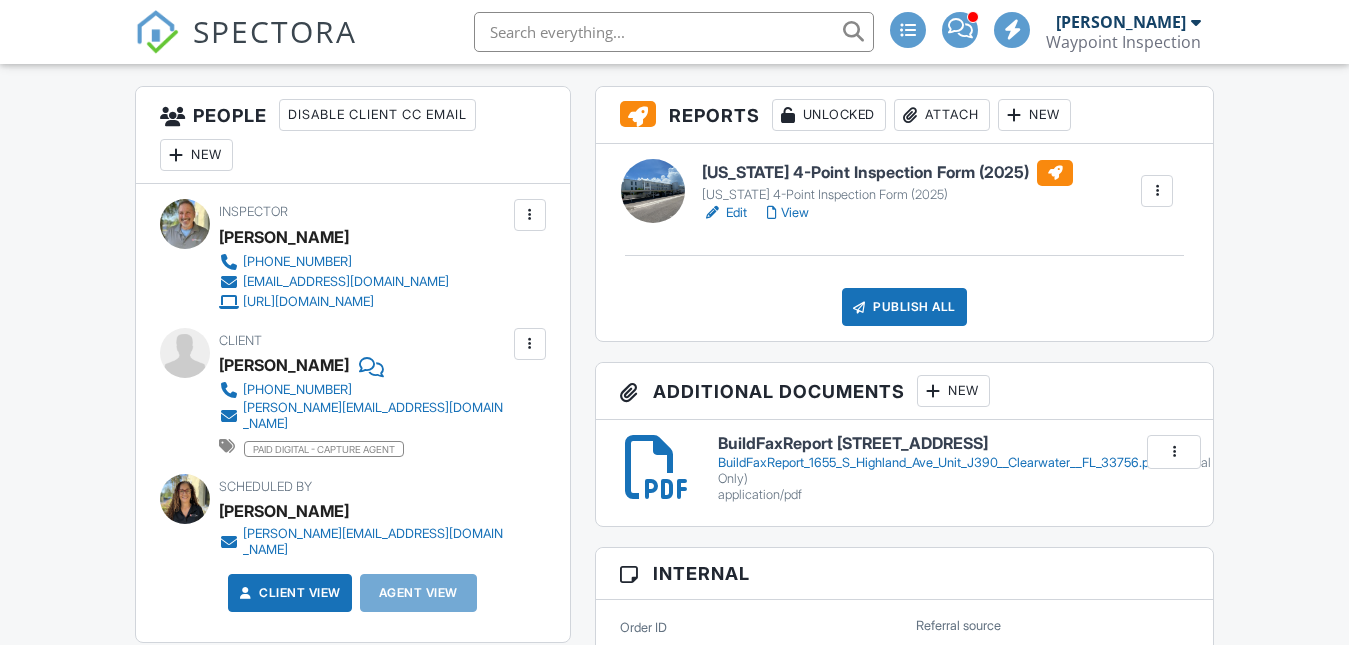 scroll, scrollTop: 500, scrollLeft: 0, axis: vertical 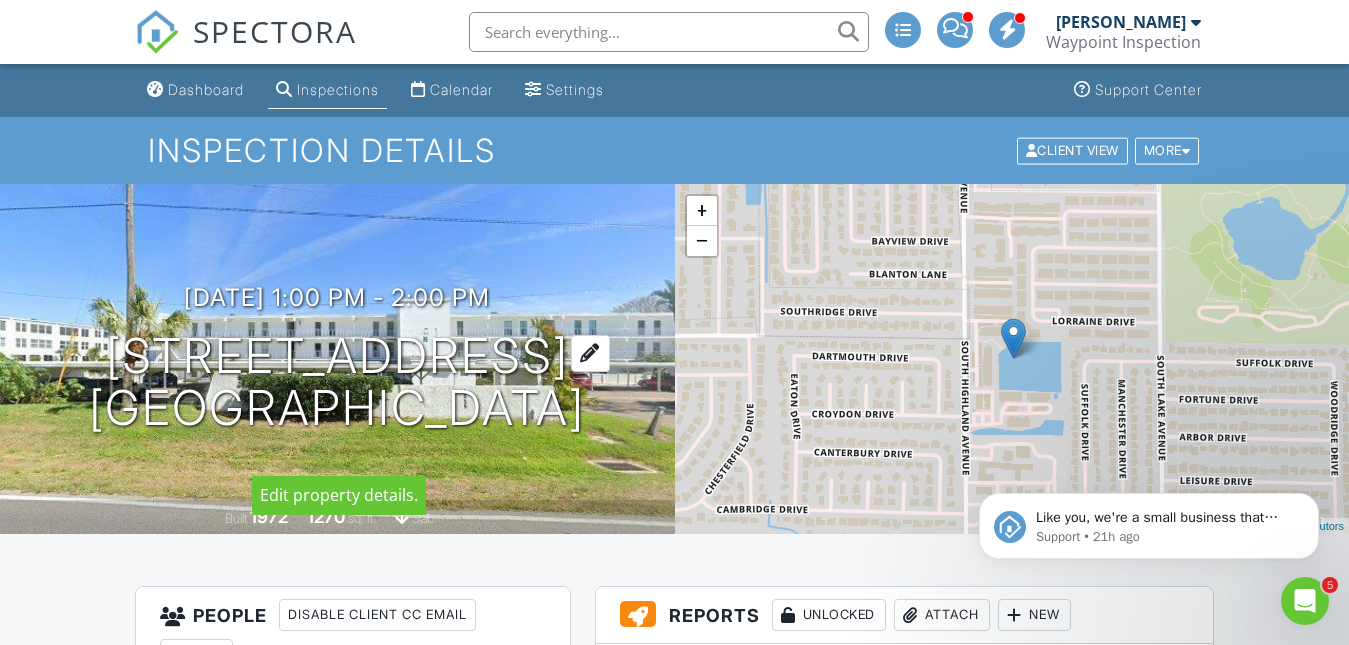 drag, startPoint x: 70, startPoint y: 332, endPoint x: 535, endPoint y: 378, distance: 467.2697 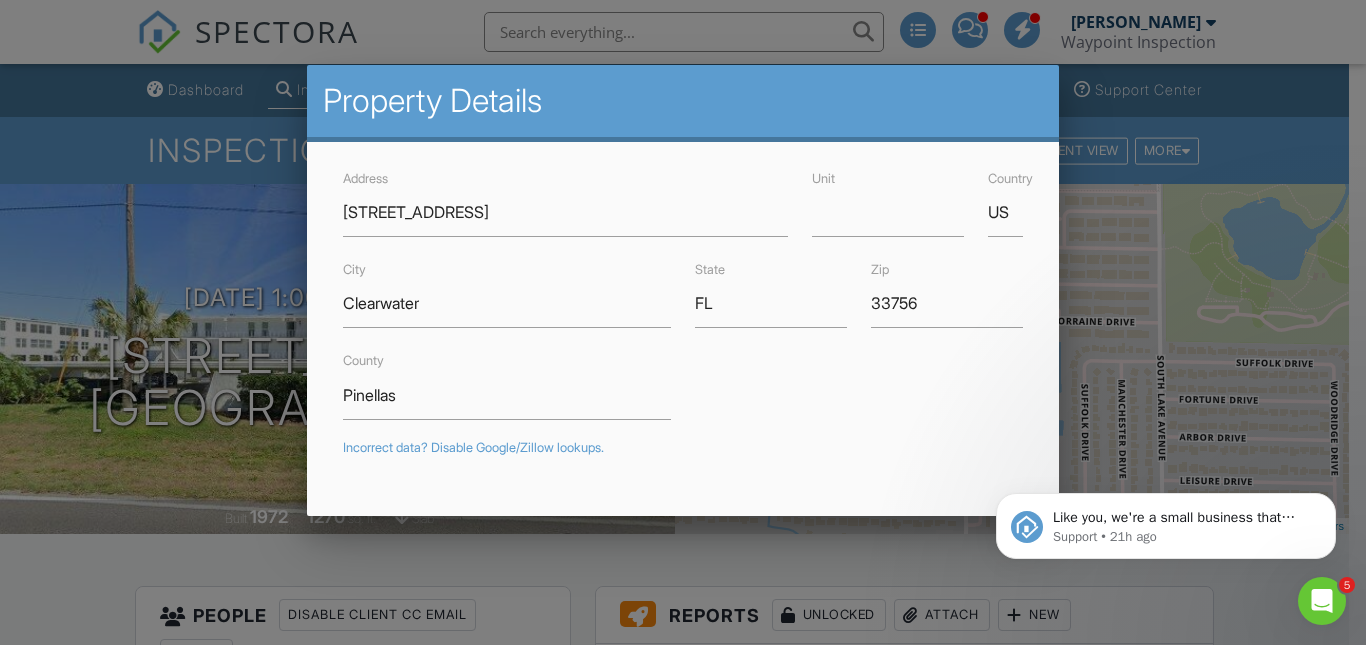click at bounding box center (683, 303) 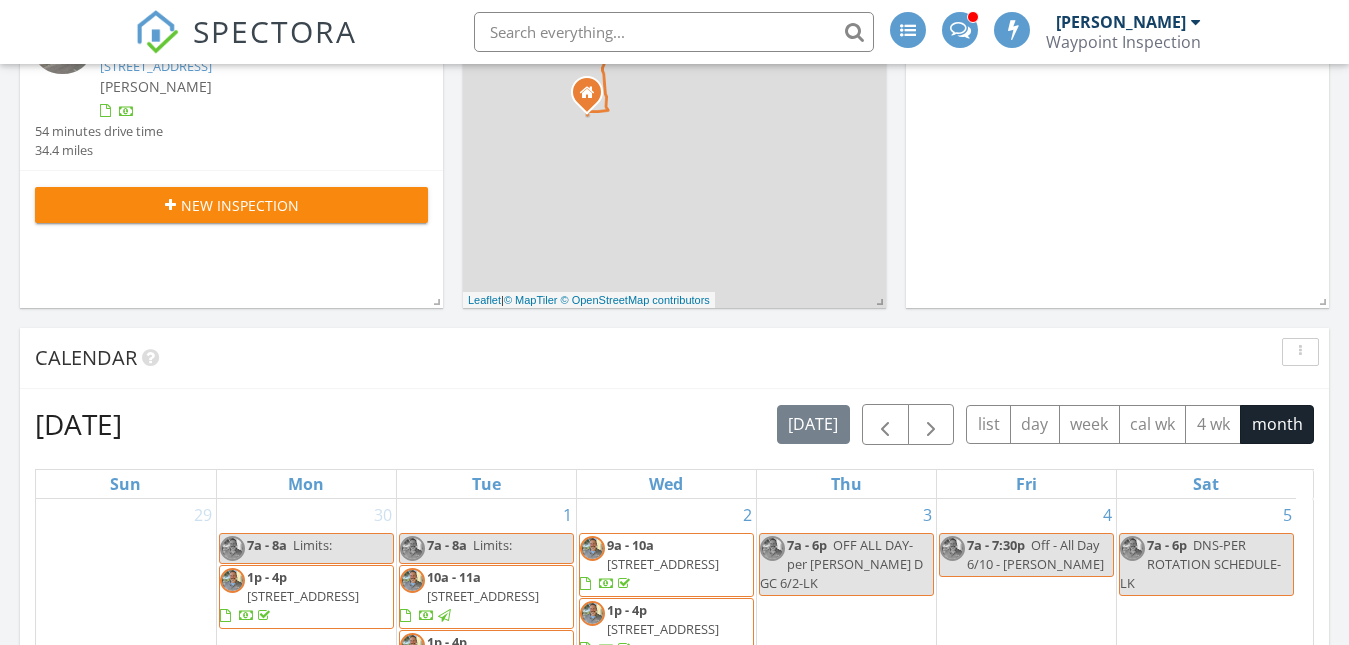 scroll, scrollTop: 224, scrollLeft: 0, axis: vertical 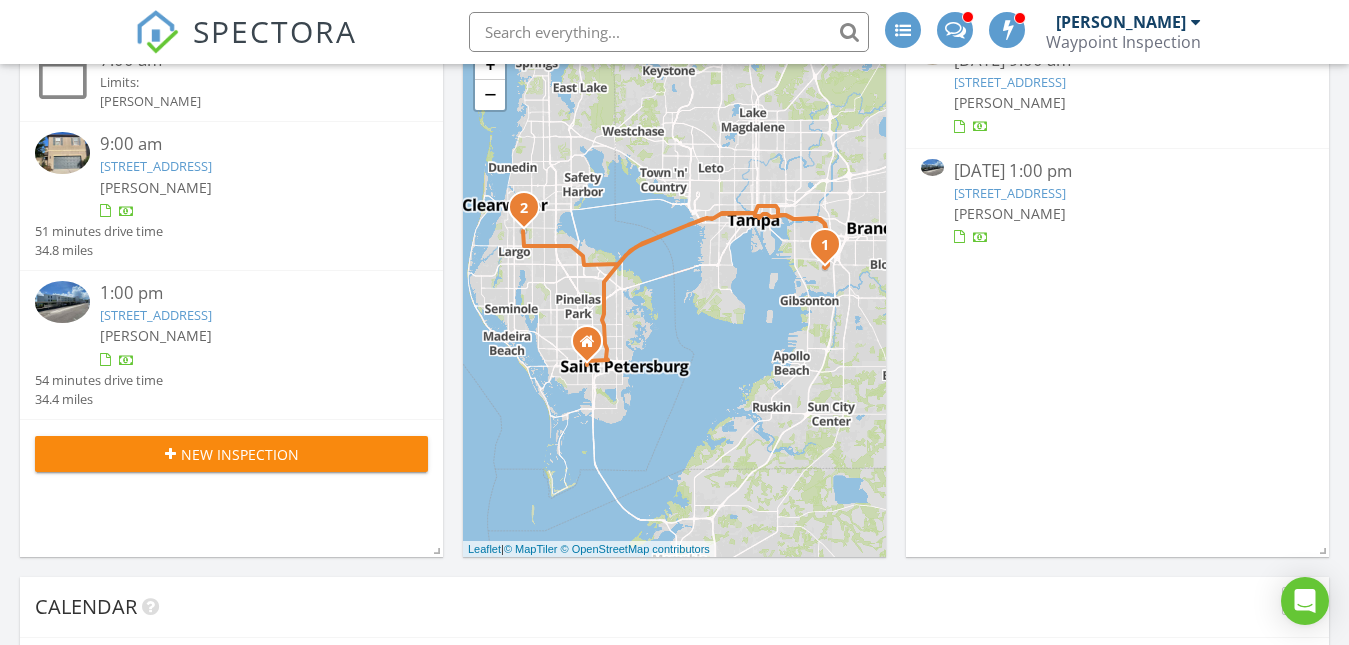 click on "6325 Yellow Buckeye Dr, Riverview, FL 33578" at bounding box center [156, 166] 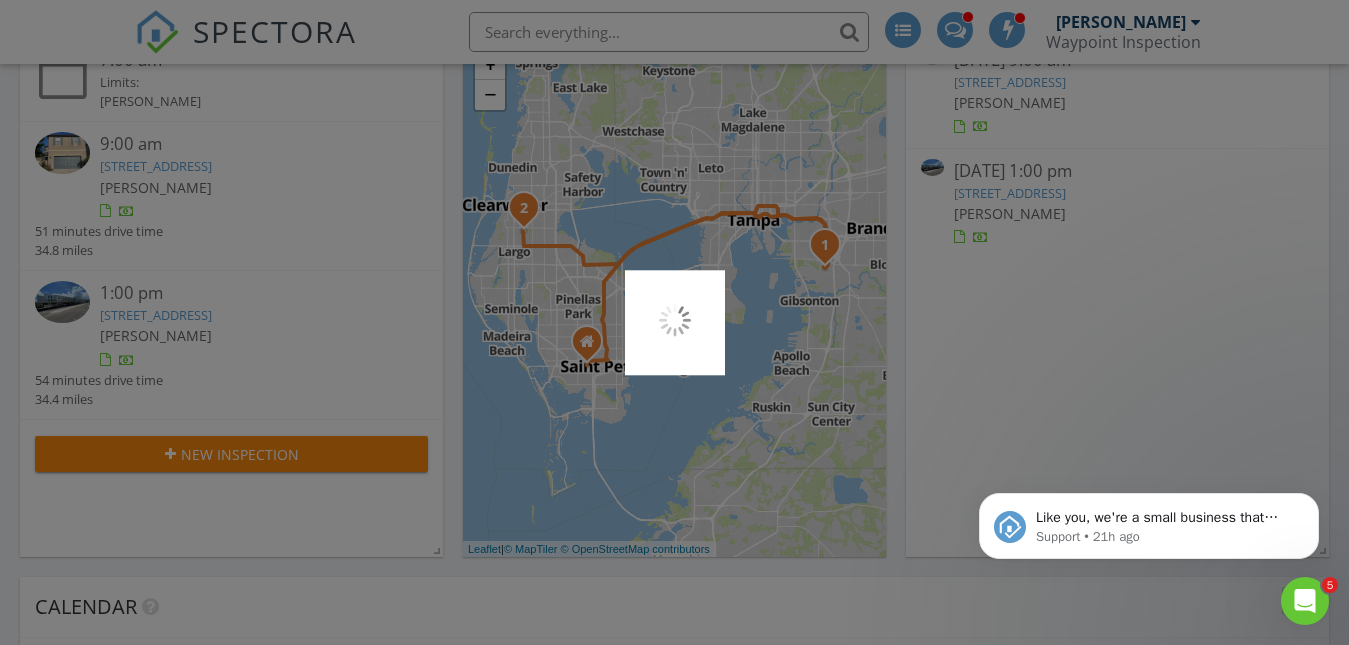 scroll, scrollTop: 0, scrollLeft: 0, axis: both 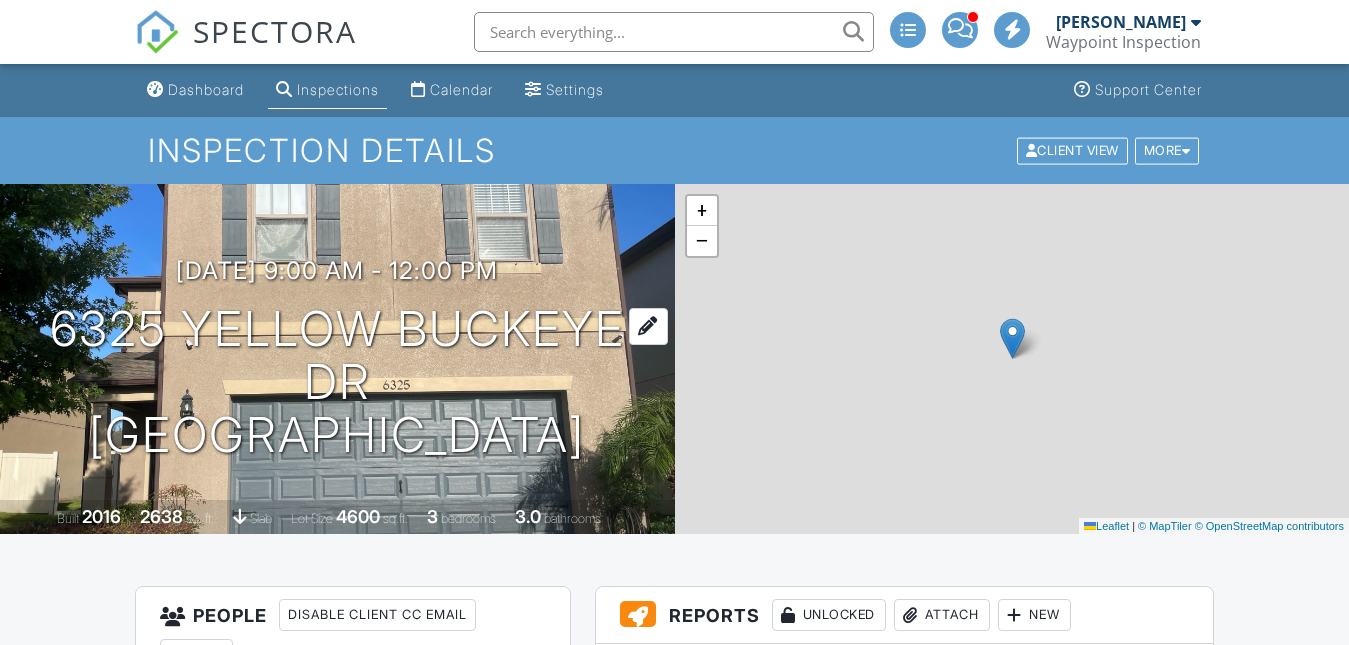 click on "6325 Yellow Buckeye Dr
Riverview, FL 33578" at bounding box center (337, 382) 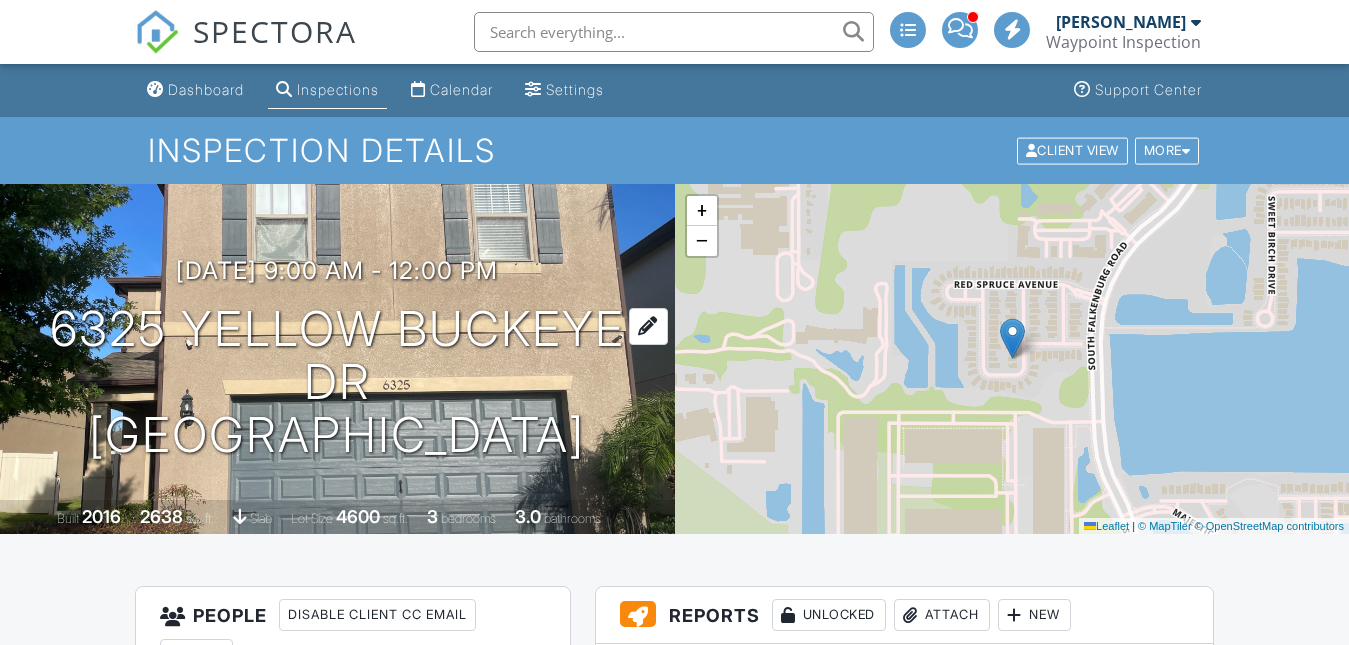 scroll, scrollTop: 0, scrollLeft: 0, axis: both 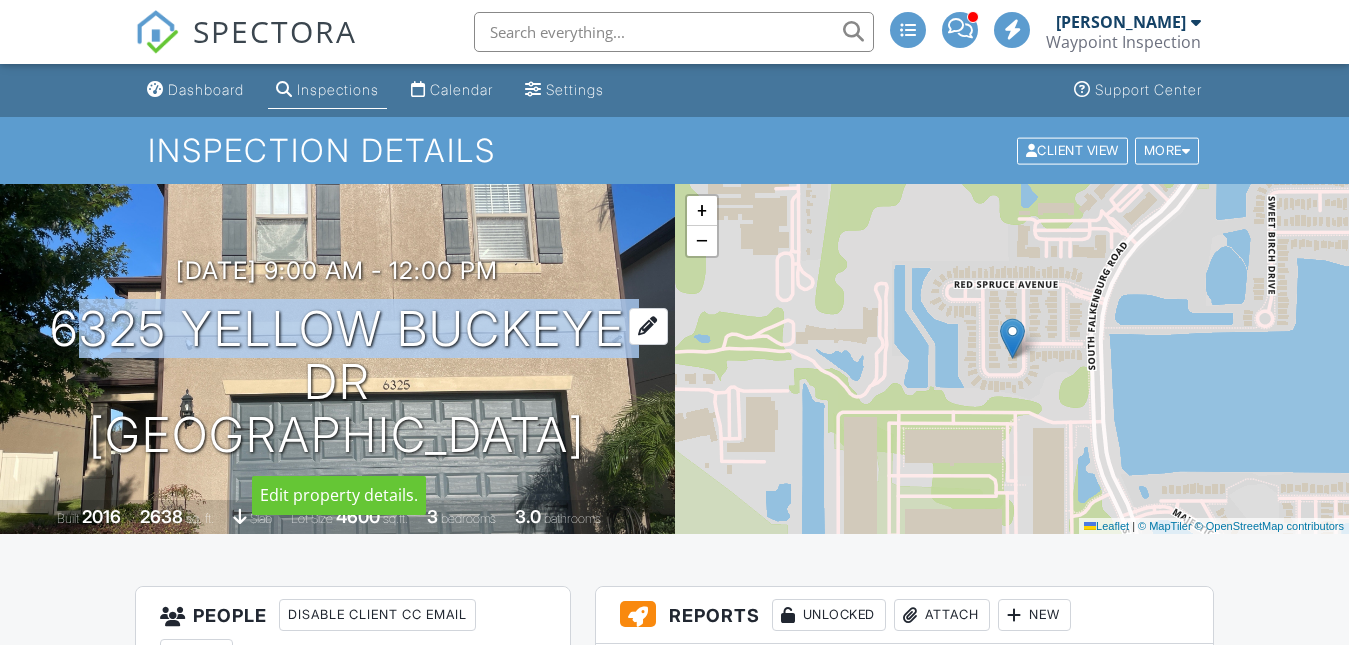 drag, startPoint x: 53, startPoint y: 323, endPoint x: 609, endPoint y: 337, distance: 556.1762 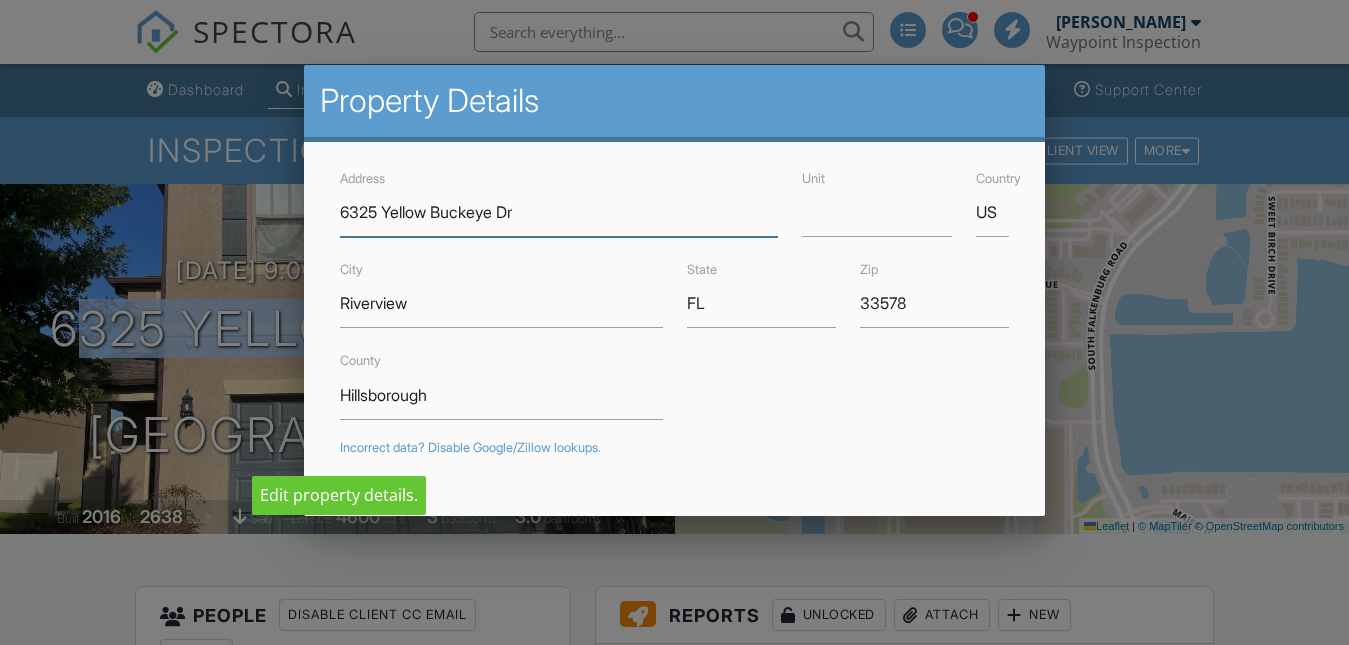copy on "6325 Yellow Buckeye" 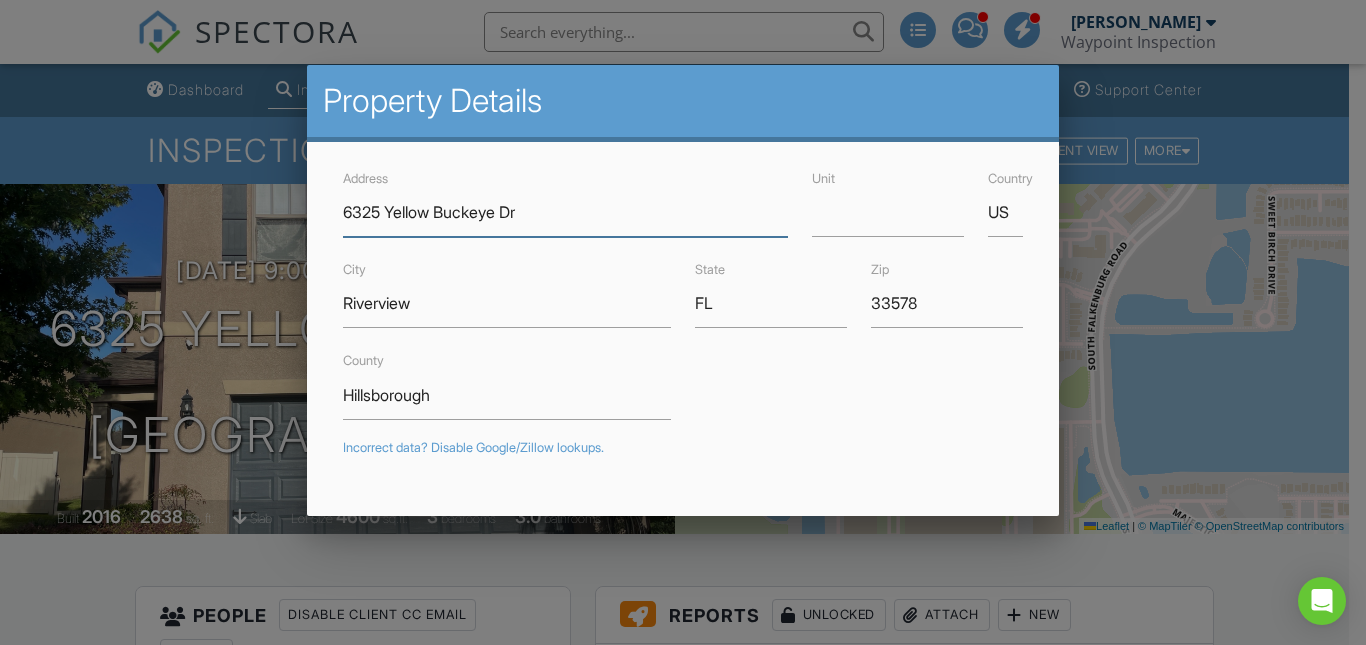 scroll, scrollTop: 0, scrollLeft: 0, axis: both 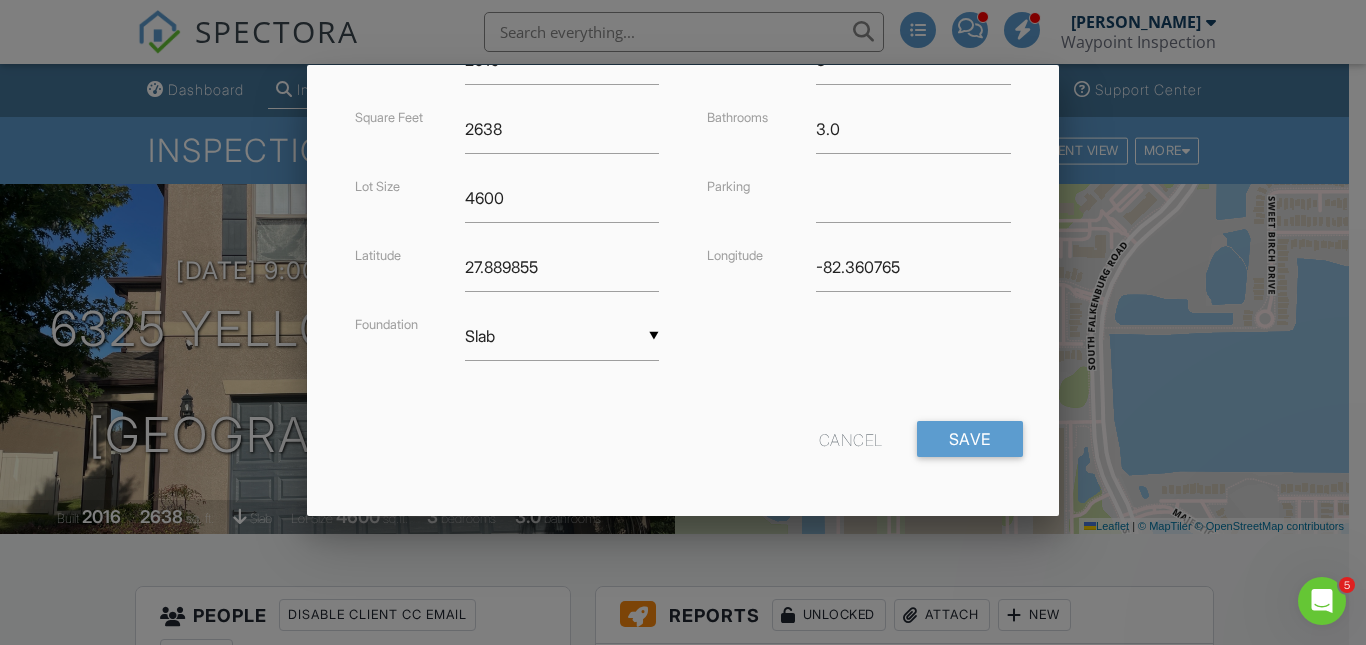 click on "Cancel" at bounding box center [851, 439] 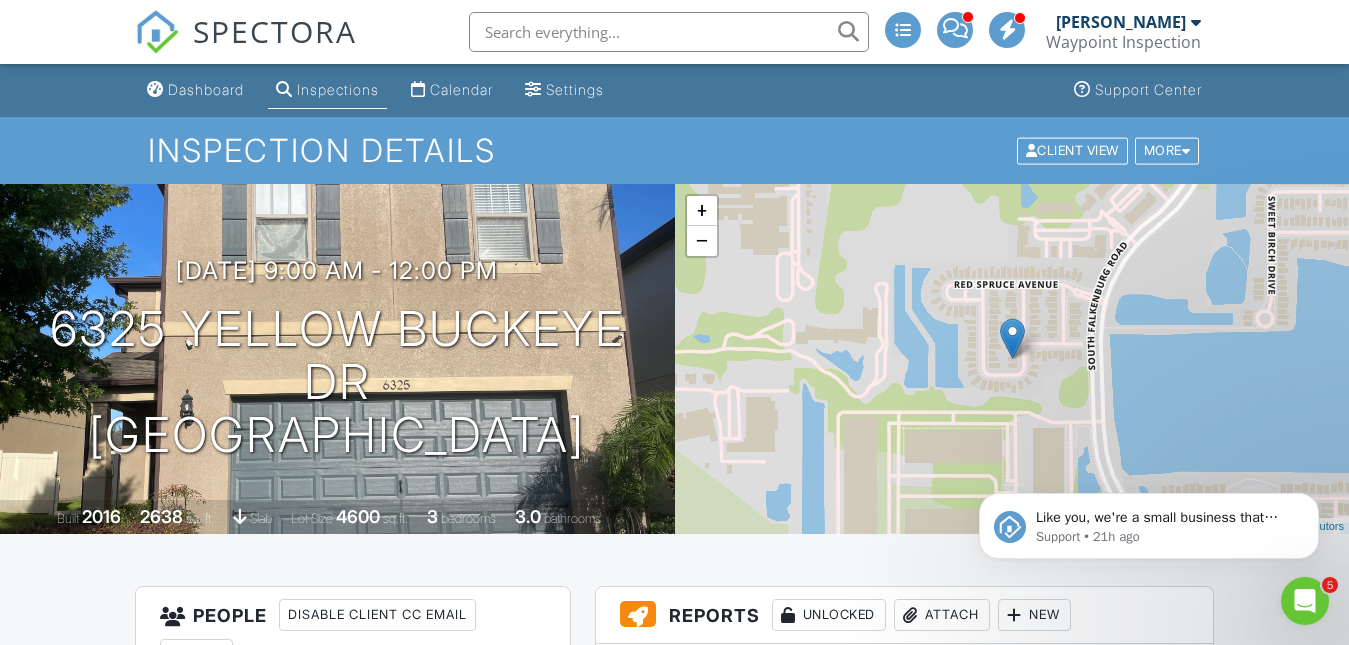 scroll, scrollTop: 0, scrollLeft: 0, axis: both 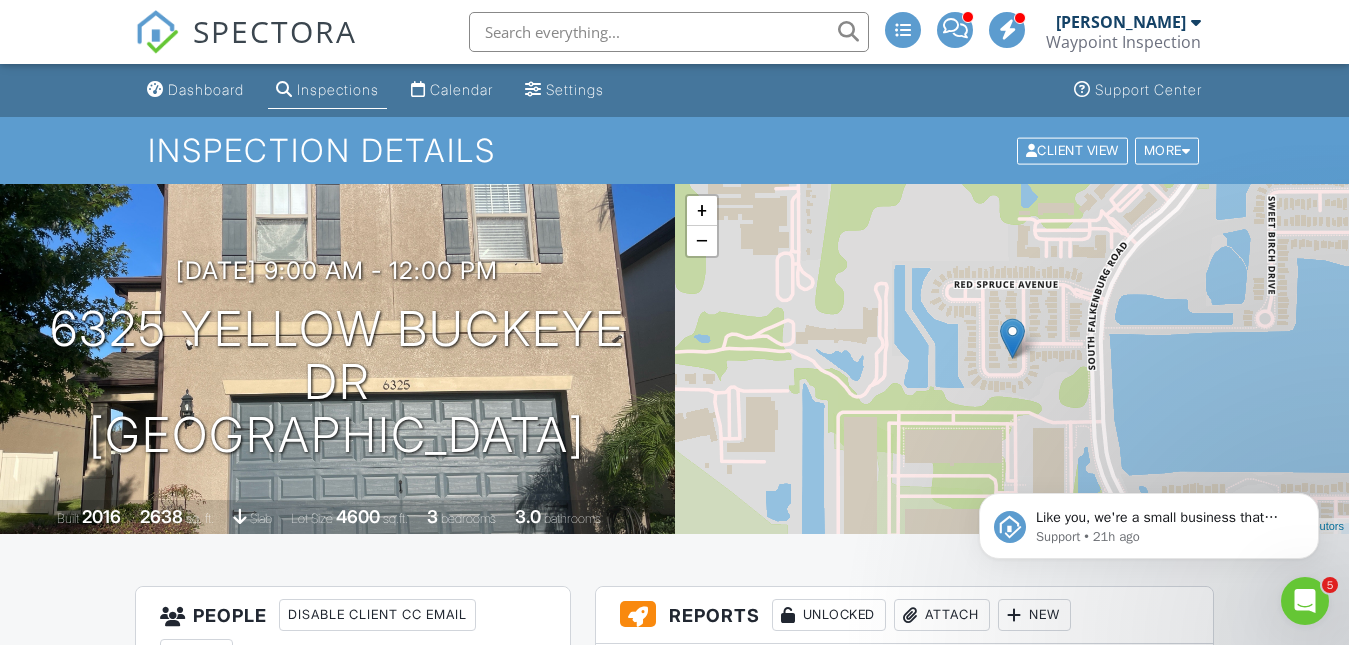 click on "Dashboard
Inspections
Calendar
Settings
Support Center" at bounding box center [674, 90] 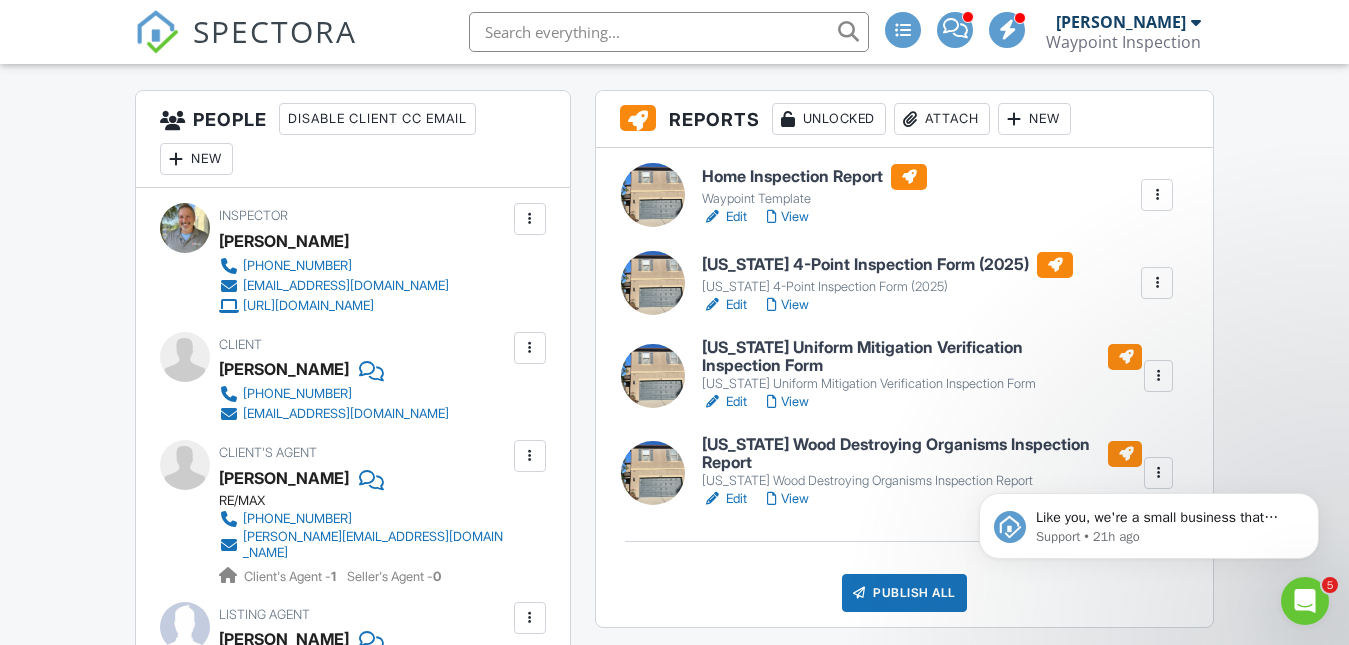 scroll, scrollTop: 500, scrollLeft: 0, axis: vertical 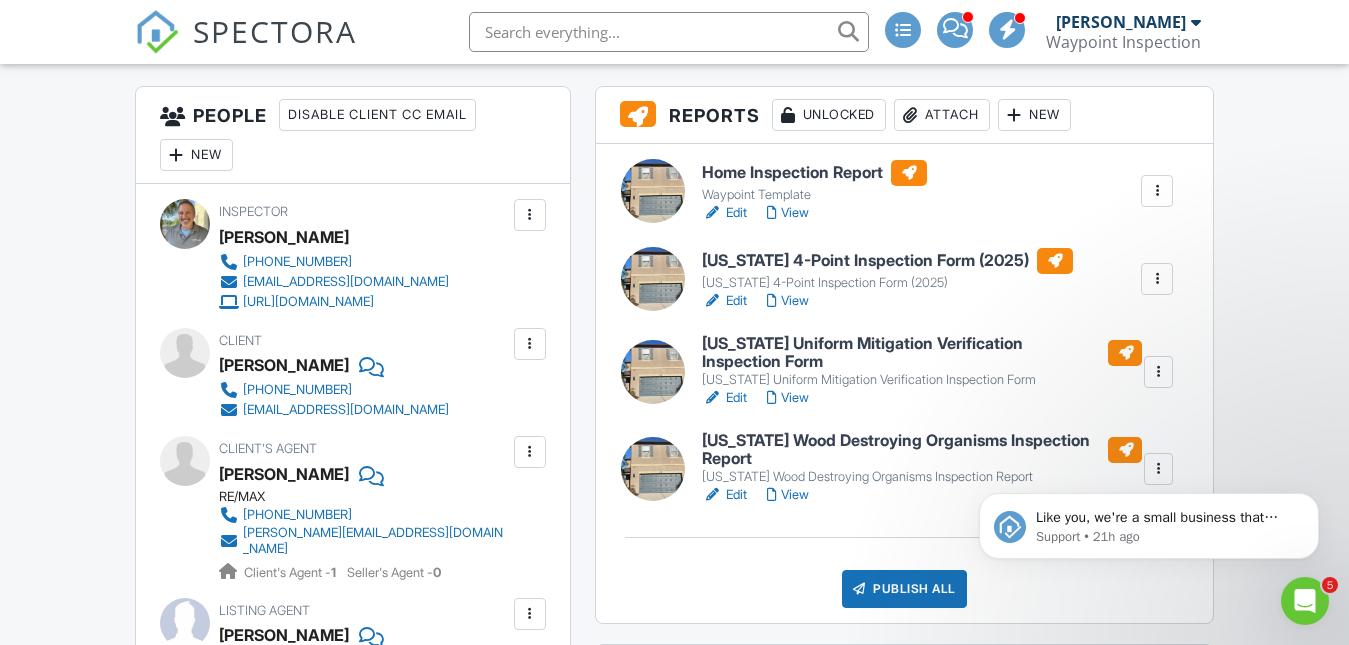 click on "Like you, we're a small business that relies on reviews to grow.  If you have a few minutes, we'd love it if you can leave us a review on Capterra:      If not, no problem - we'll ask you again later. Support • 21h ago" at bounding box center [1149, 434] 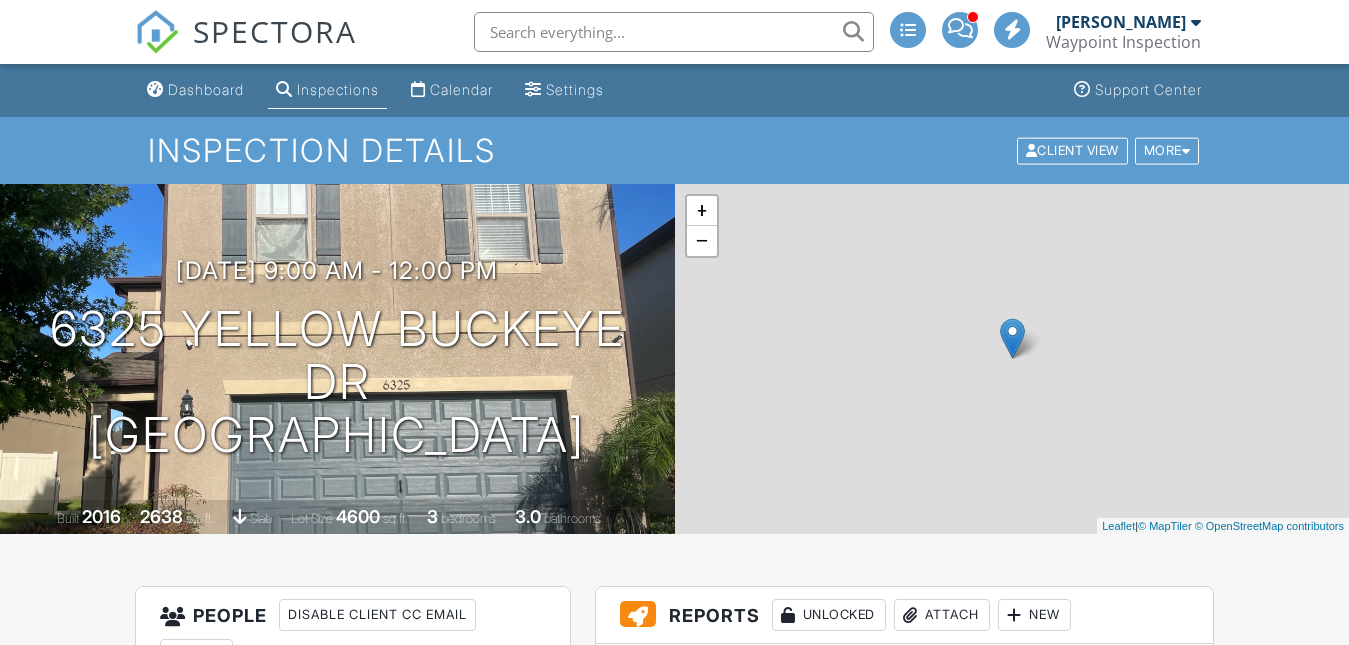 scroll, scrollTop: 0, scrollLeft: 0, axis: both 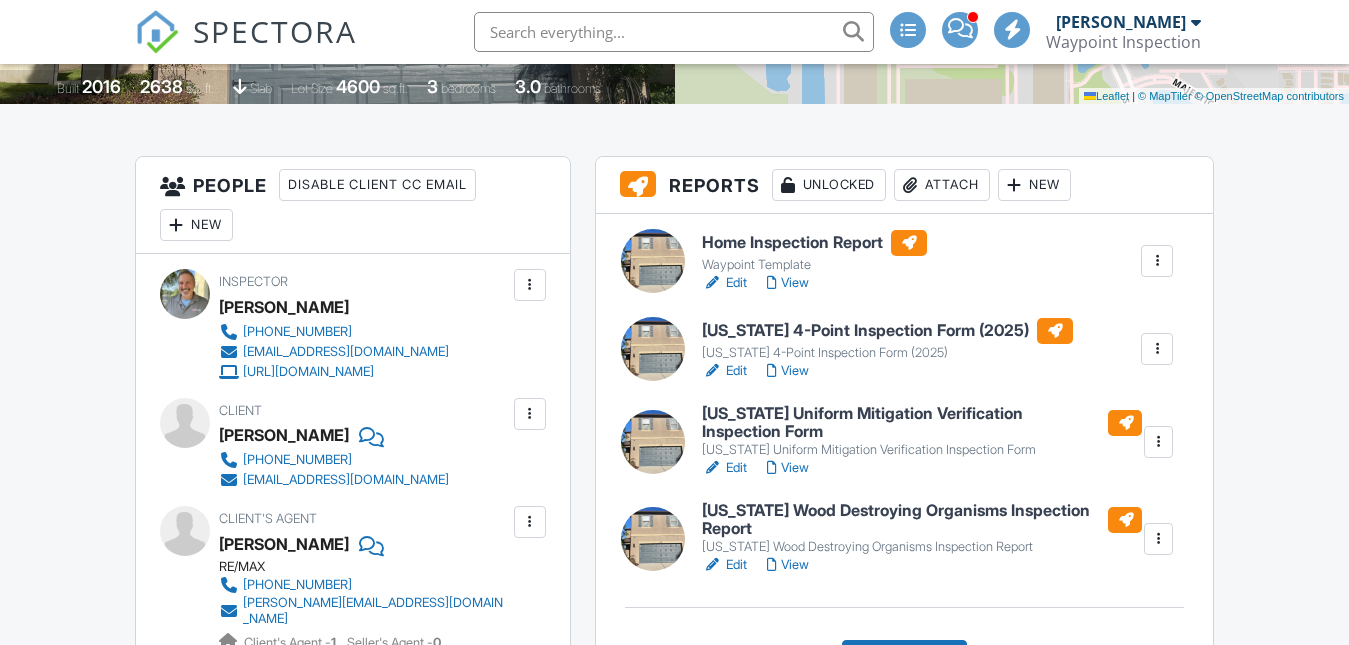 click on "View" at bounding box center (788, 468) 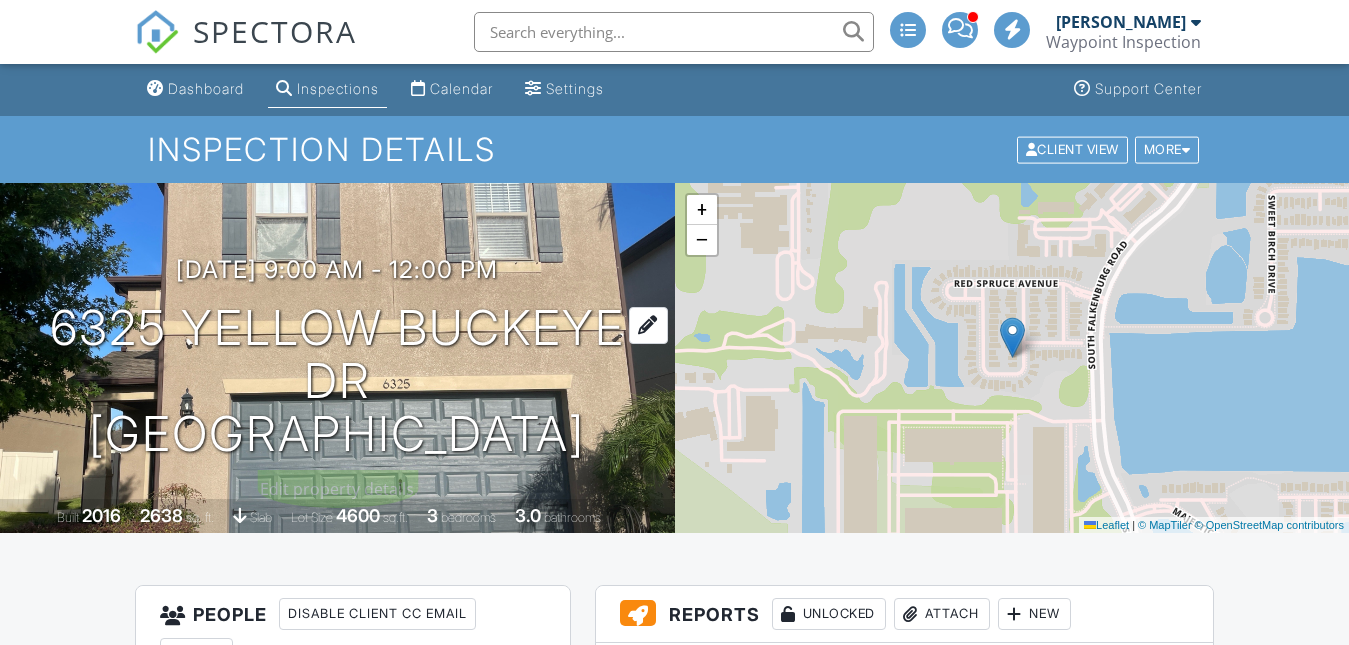 scroll, scrollTop: 0, scrollLeft: 0, axis: both 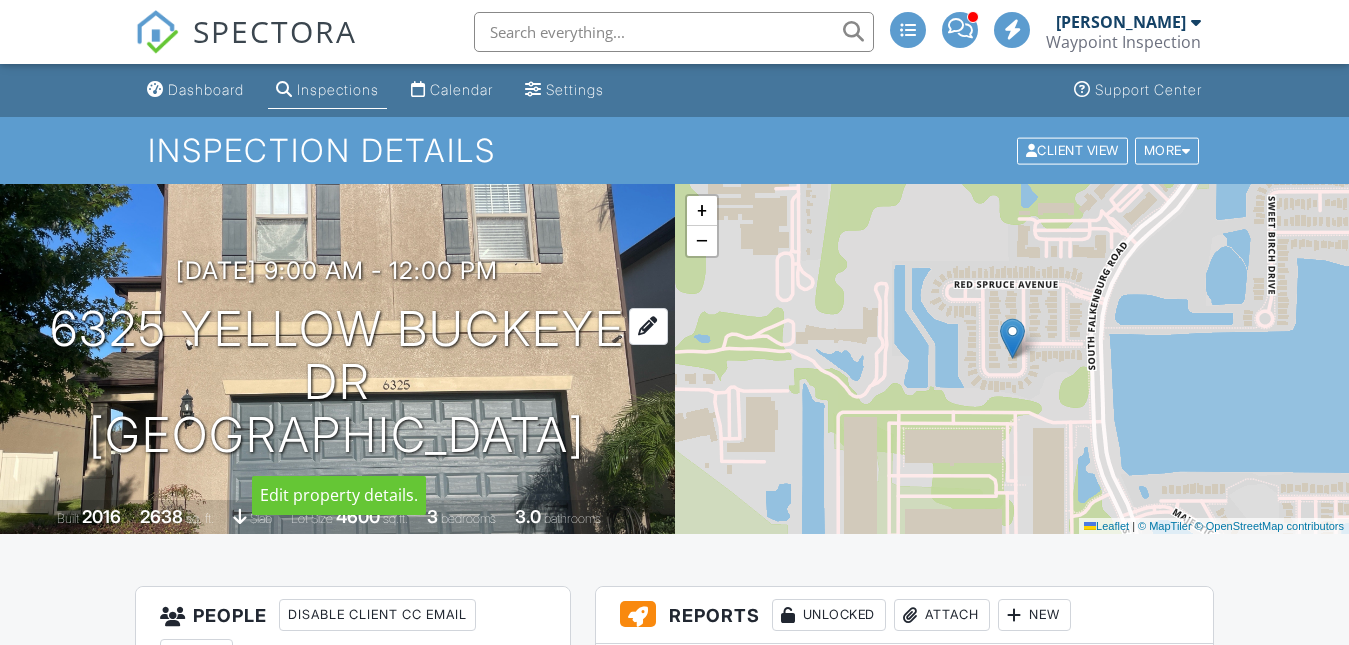 drag, startPoint x: 54, startPoint y: 318, endPoint x: 597, endPoint y: 439, distance: 556.31824 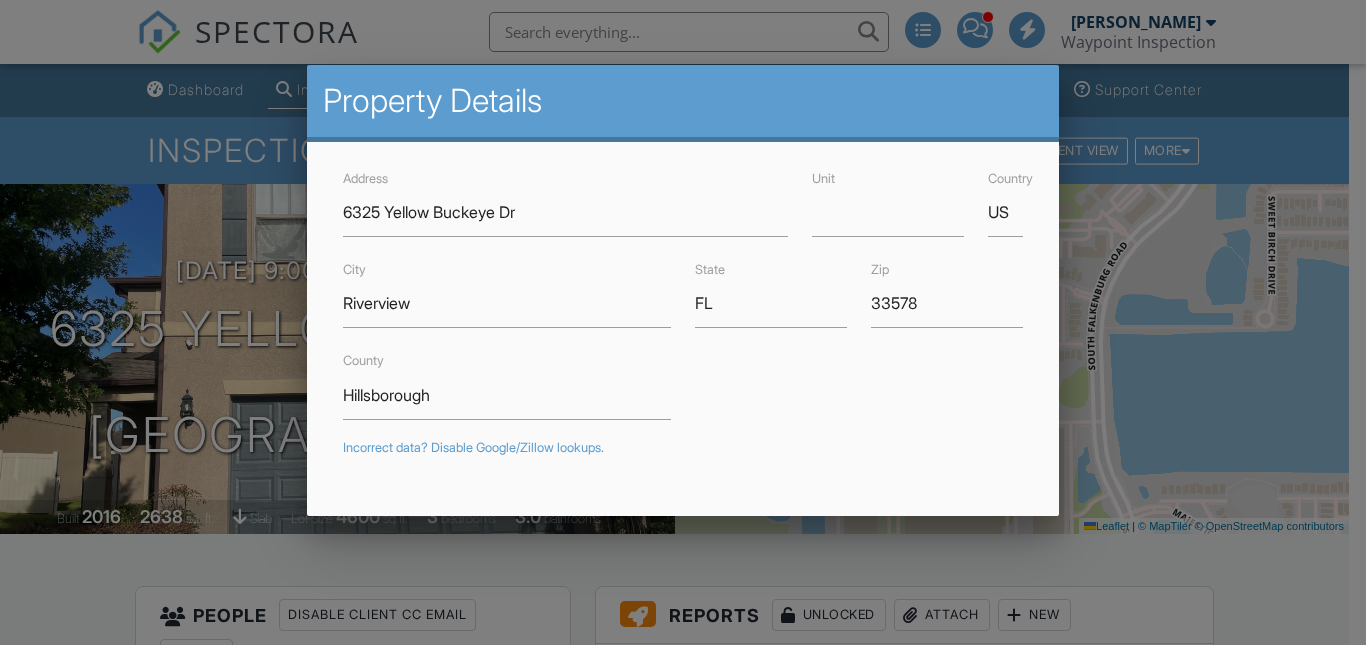 click at bounding box center (683, 303) 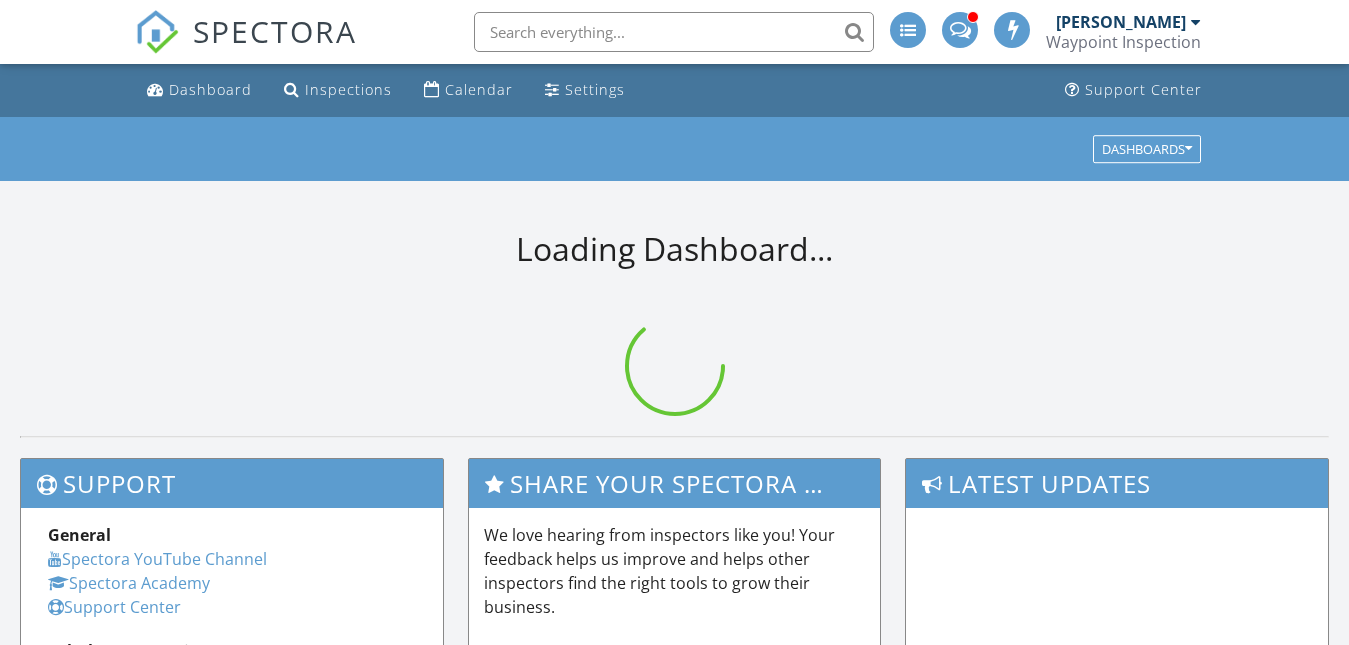 scroll, scrollTop: 0, scrollLeft: 0, axis: both 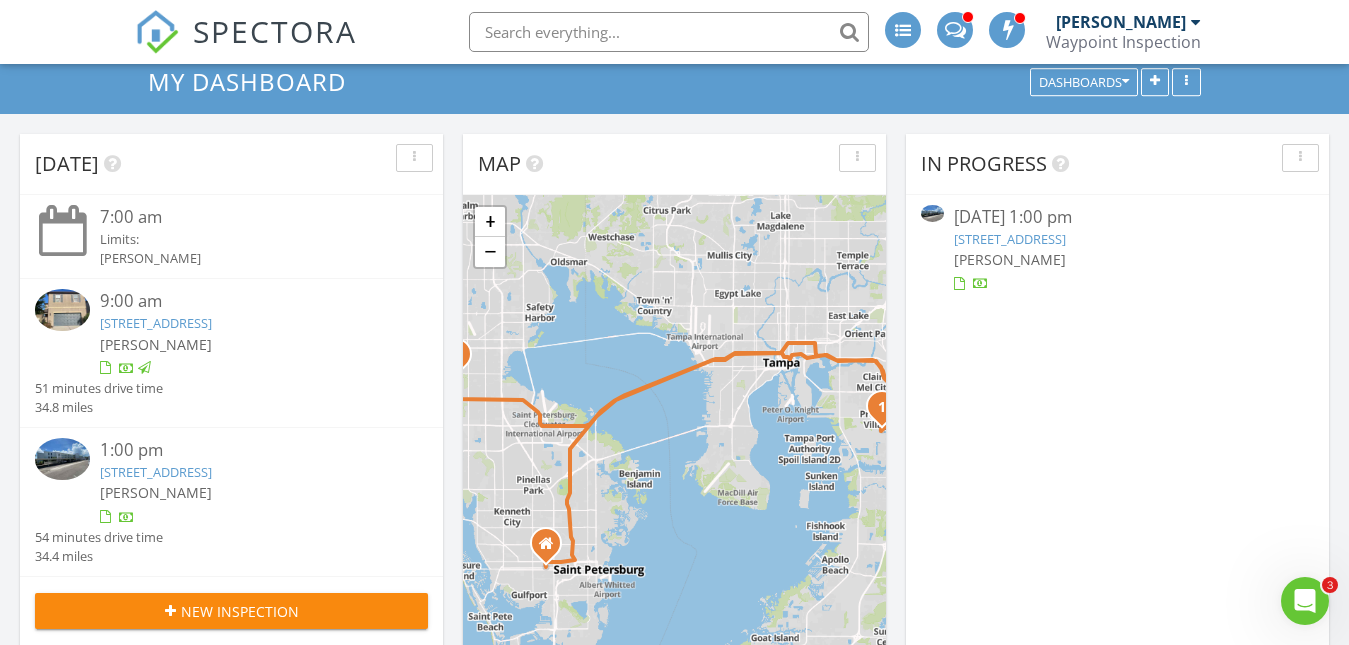 click on "[STREET_ADDRESS]" at bounding box center (156, 472) 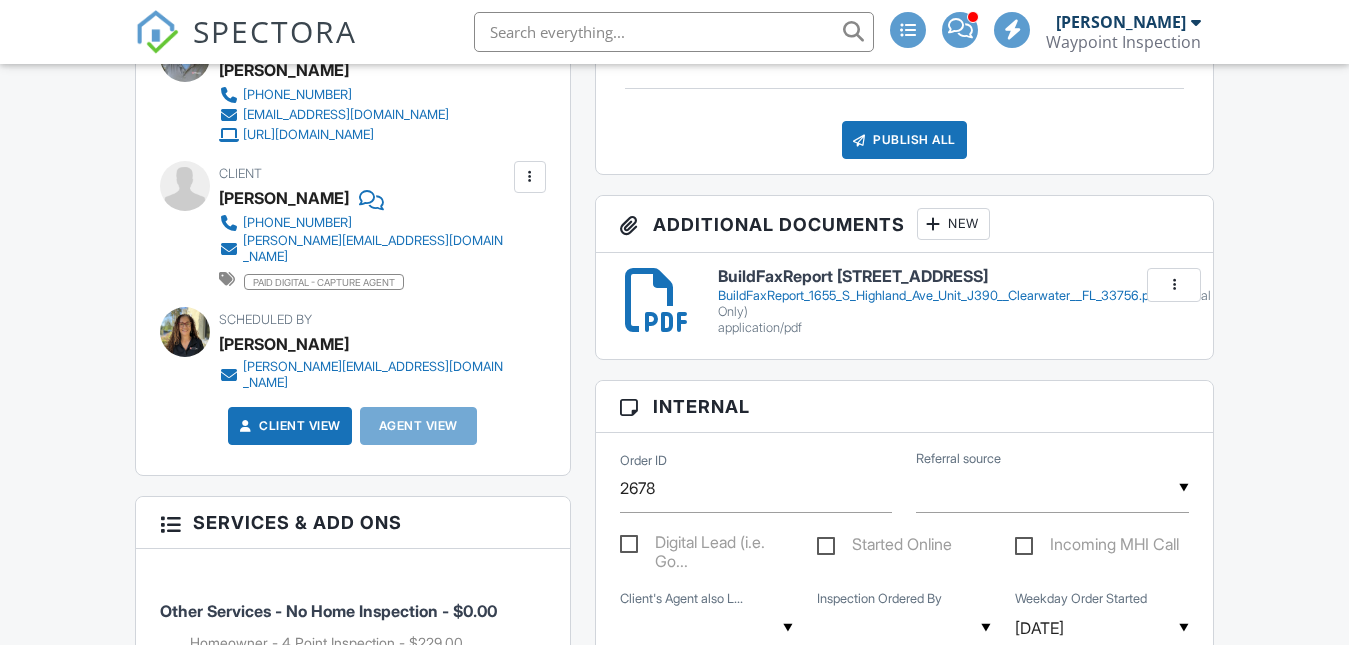 scroll, scrollTop: 567, scrollLeft: 0, axis: vertical 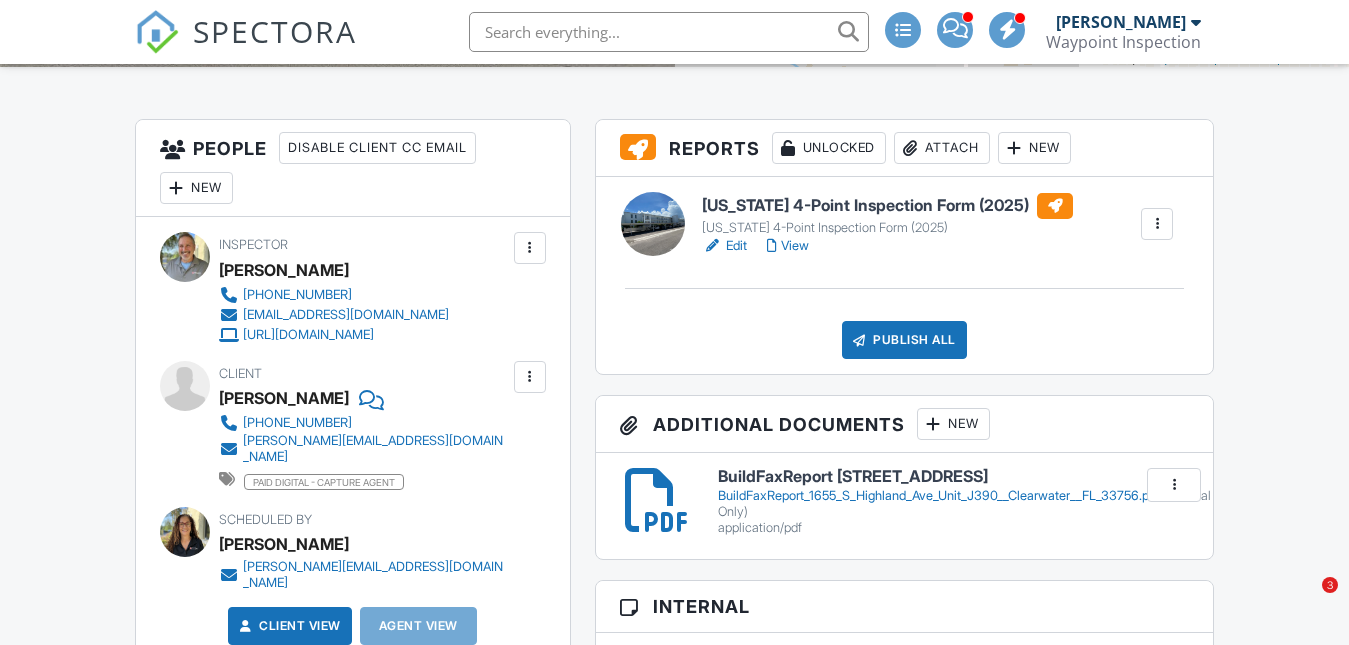 click on "View" at bounding box center (788, 246) 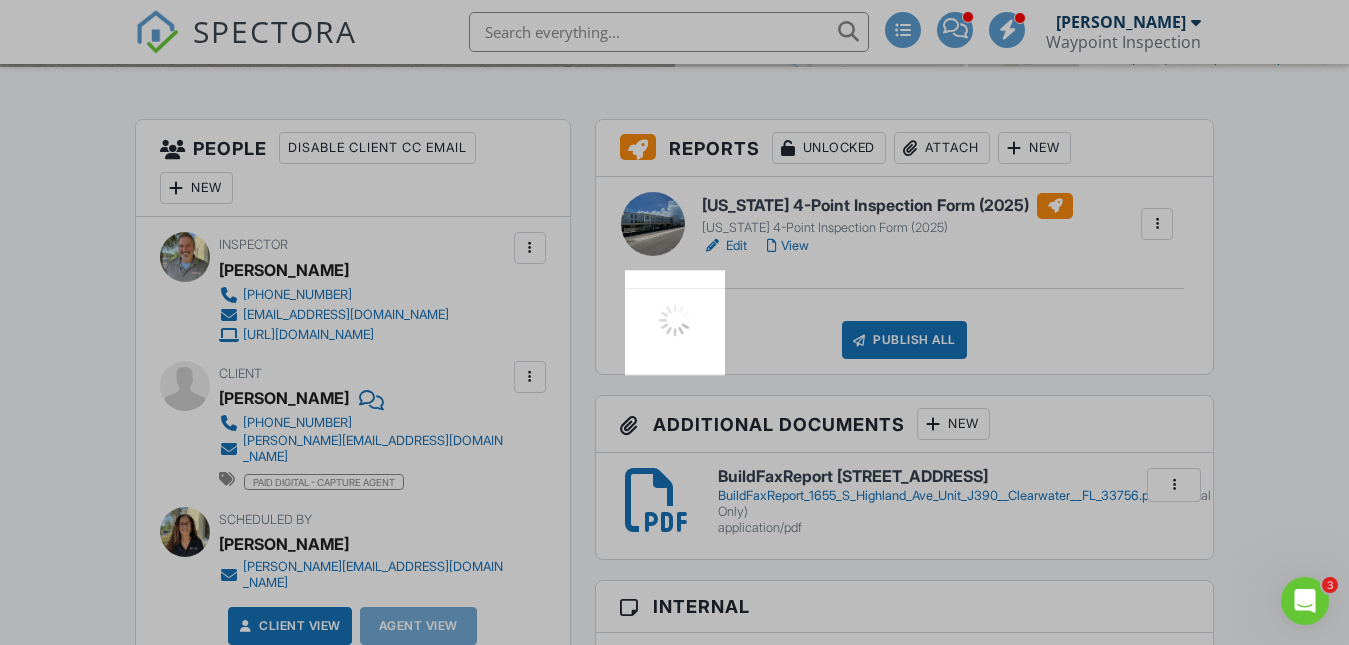 scroll, scrollTop: 0, scrollLeft: 0, axis: both 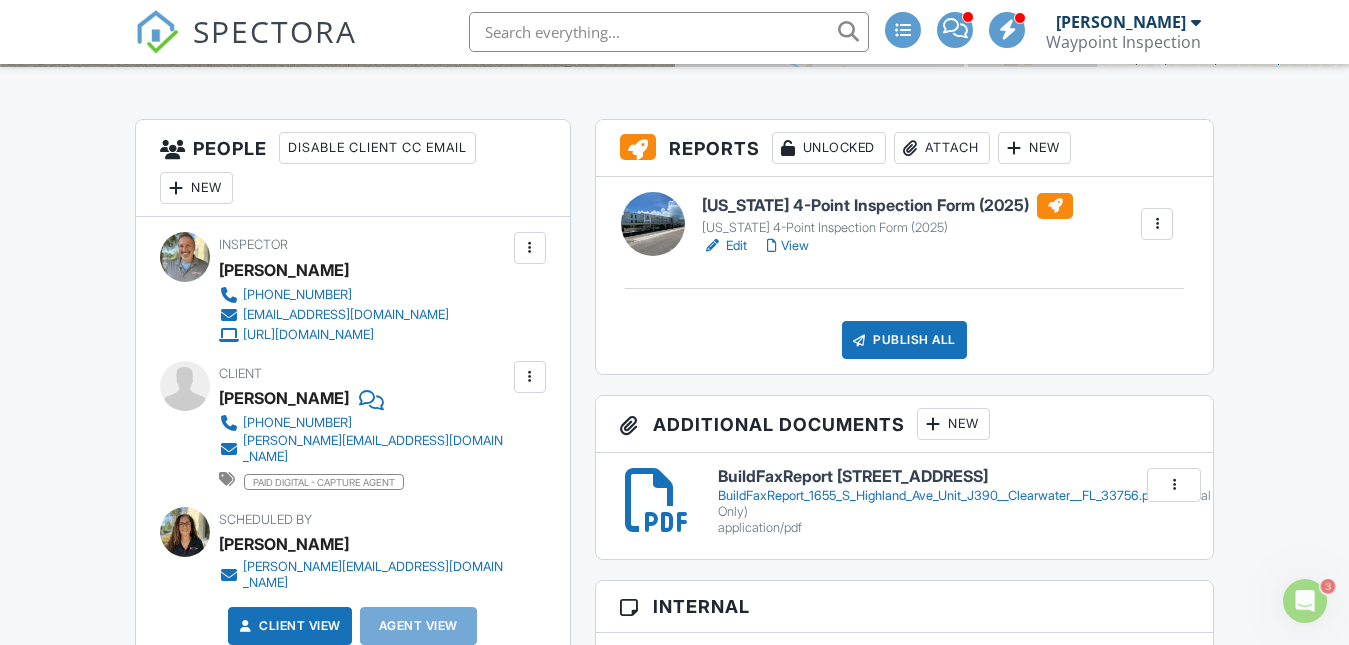 click on "Dashboard
Inspections
Calendar
Settings
Support Center
Inspection Details
Client View
More
Property Details
Reschedule
Reorder / Copy
Share
Cancel
Delete
Print Order
Convert to V9
07/11/2025  1:00 pm
- 2:00 pm
1655 S Highland Ave Unit J390
Clearwater, FL 33756
Built
1972
1270
sq. ft.
slab
+ − Leaflet  |  © MapTiler   © OpenStreetMap contributors
All emails and texts are disabled for this inspection!
All emails and texts have been disabled for this inspection. This may have happened due to someone manually disabling them or this inspection being unconfirmed when it was scheduled. To re-enable emails and texts for this inspection, click the button below.
Turn on emails and texts
Reports
Unlocked
Attach" at bounding box center [674, 3010] 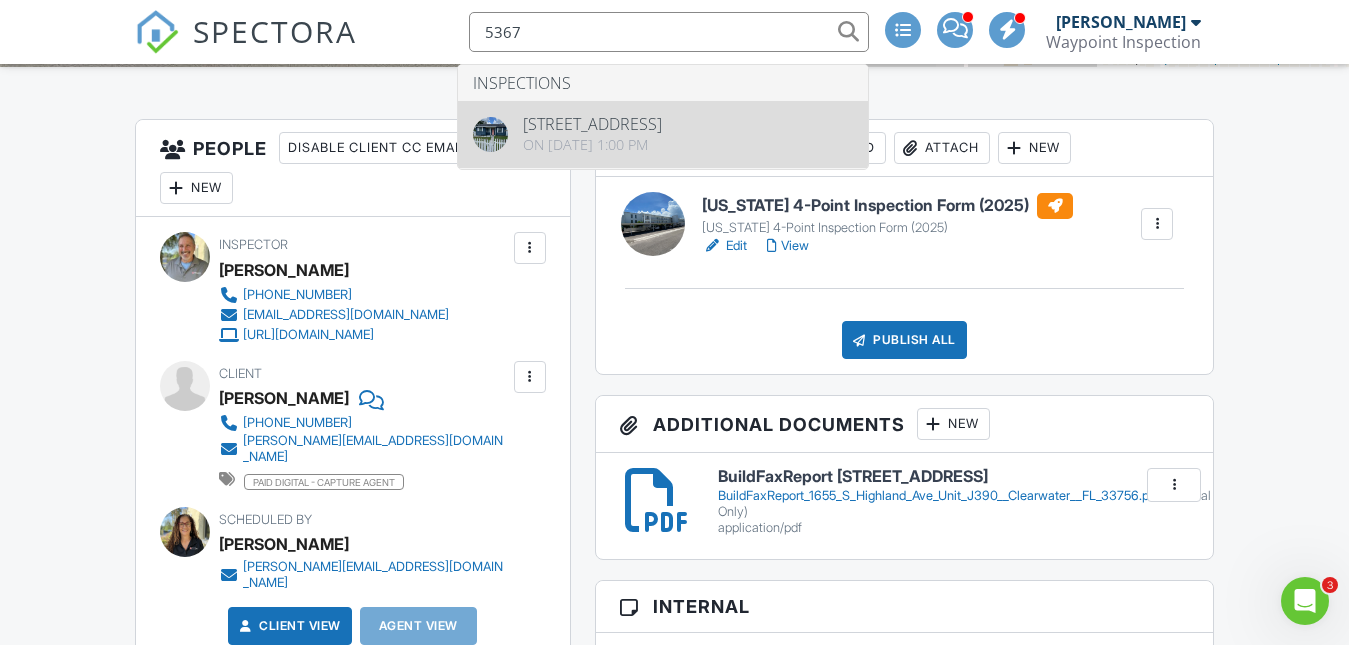 type on "5367" 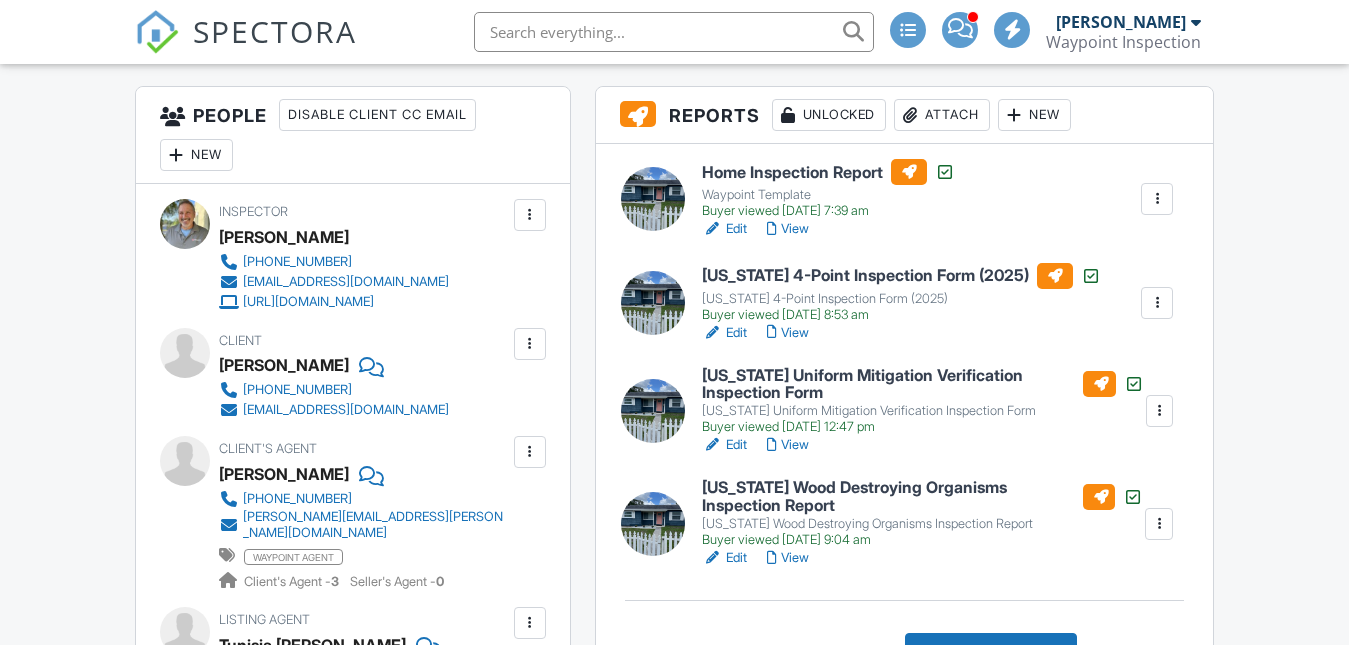 scroll, scrollTop: 500, scrollLeft: 0, axis: vertical 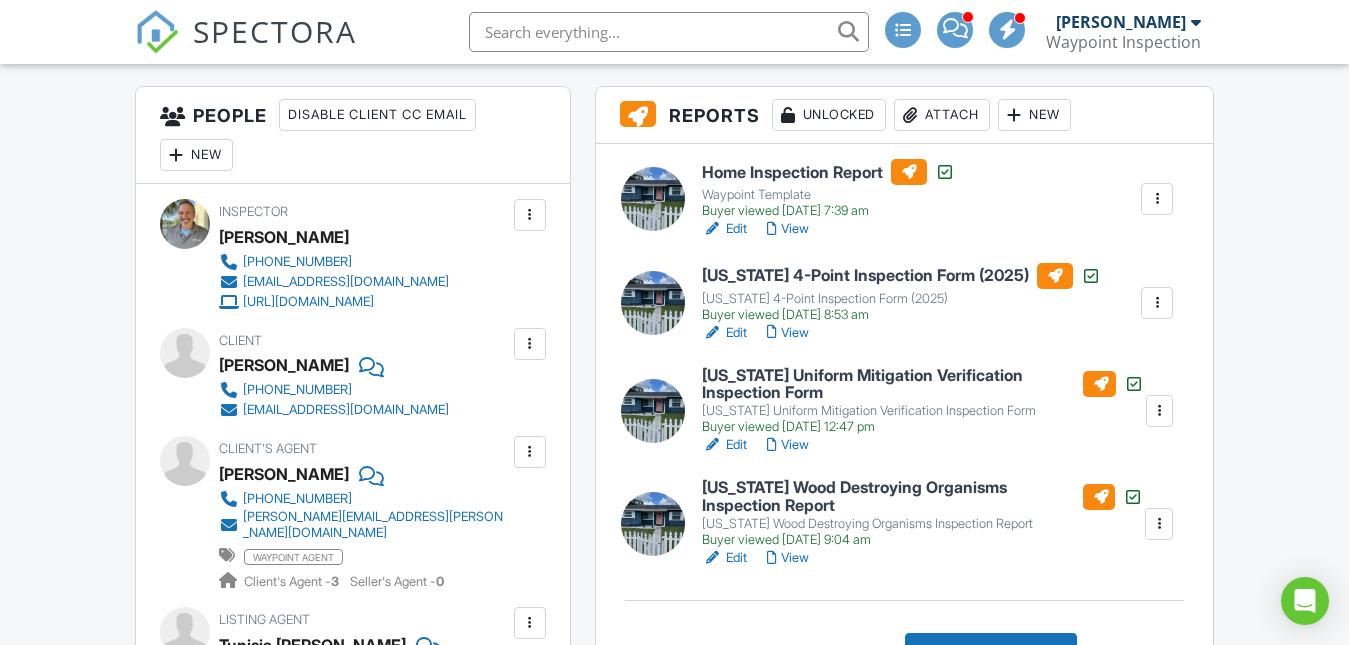 click on "Edit" at bounding box center [724, 333] 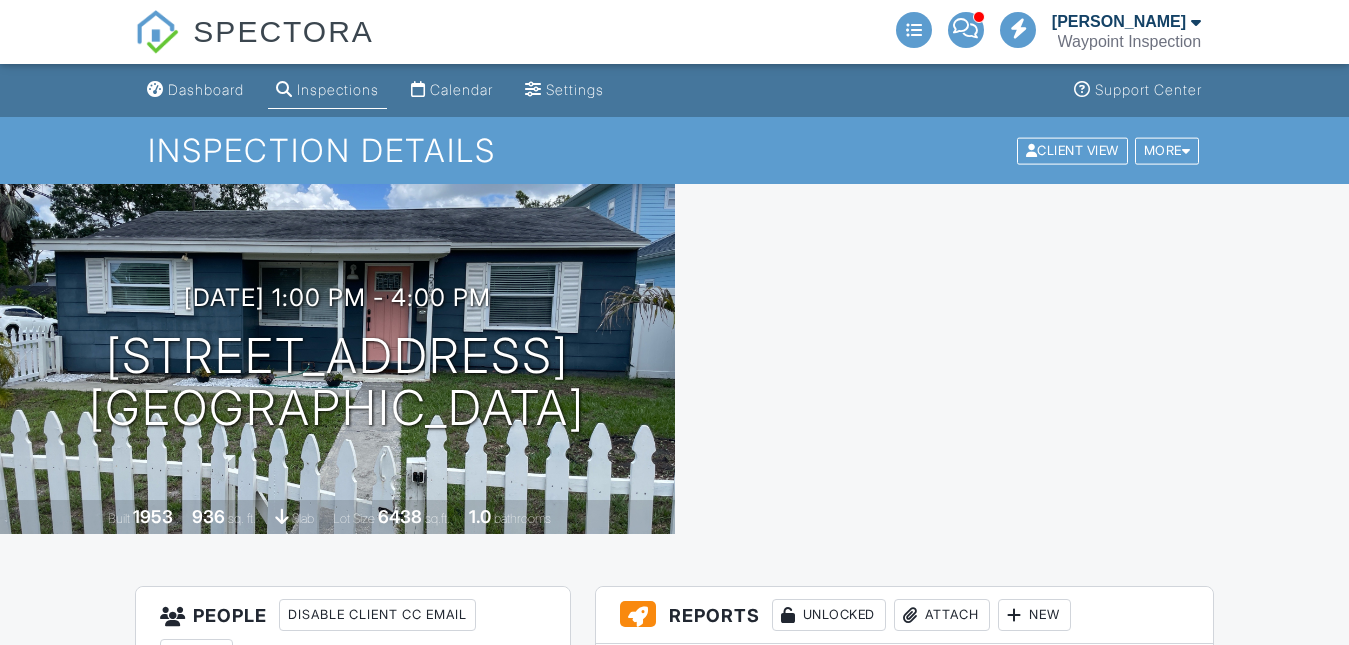 scroll, scrollTop: 27, scrollLeft: 0, axis: vertical 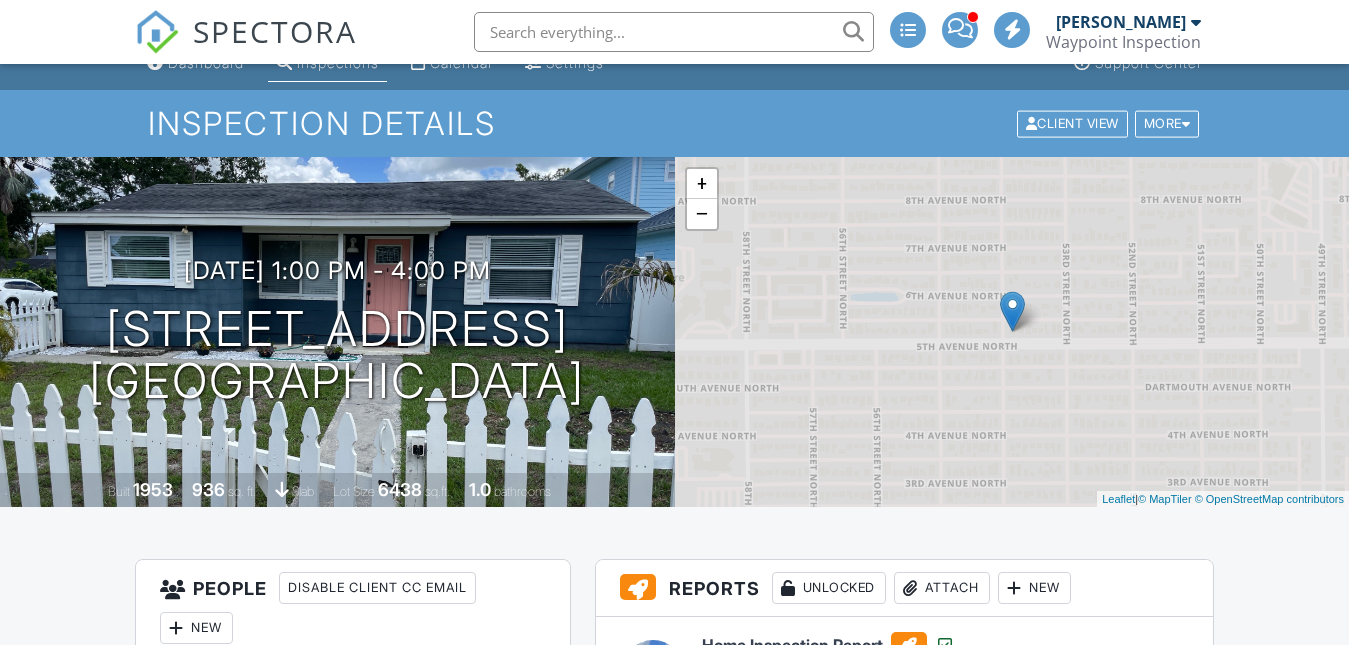 click on "View" at bounding box center (788, 806) 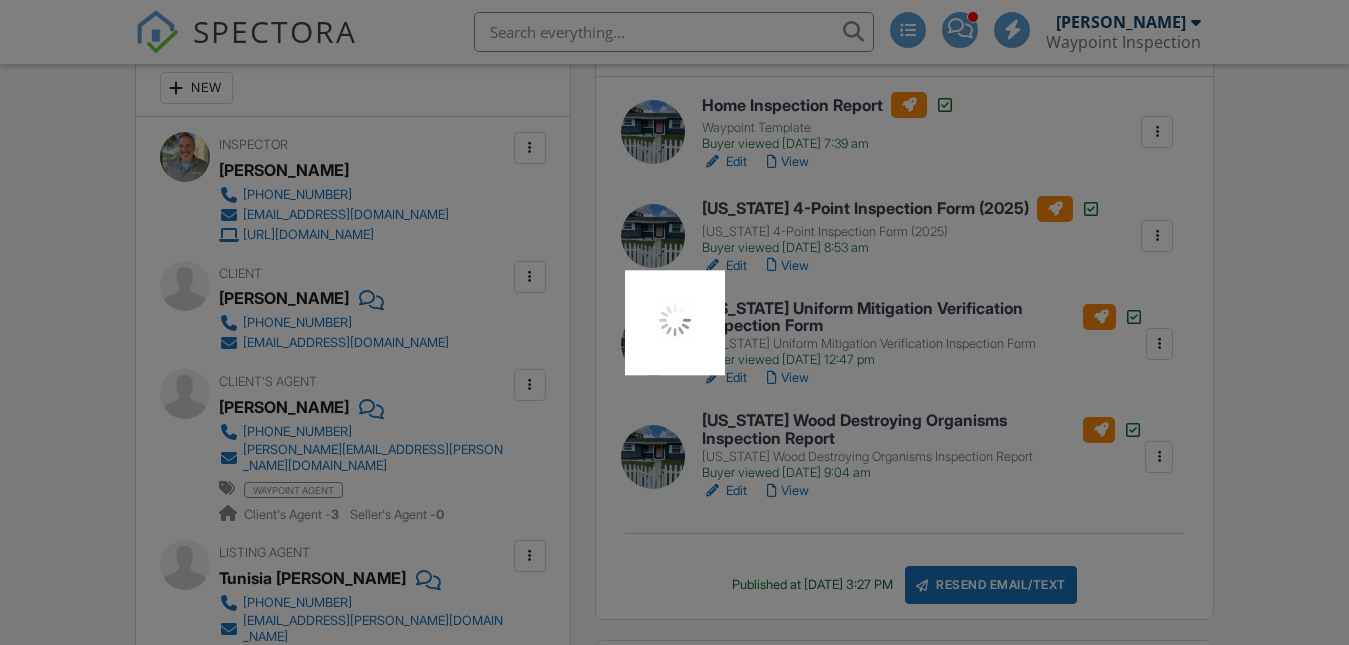 scroll, scrollTop: 0, scrollLeft: 0, axis: both 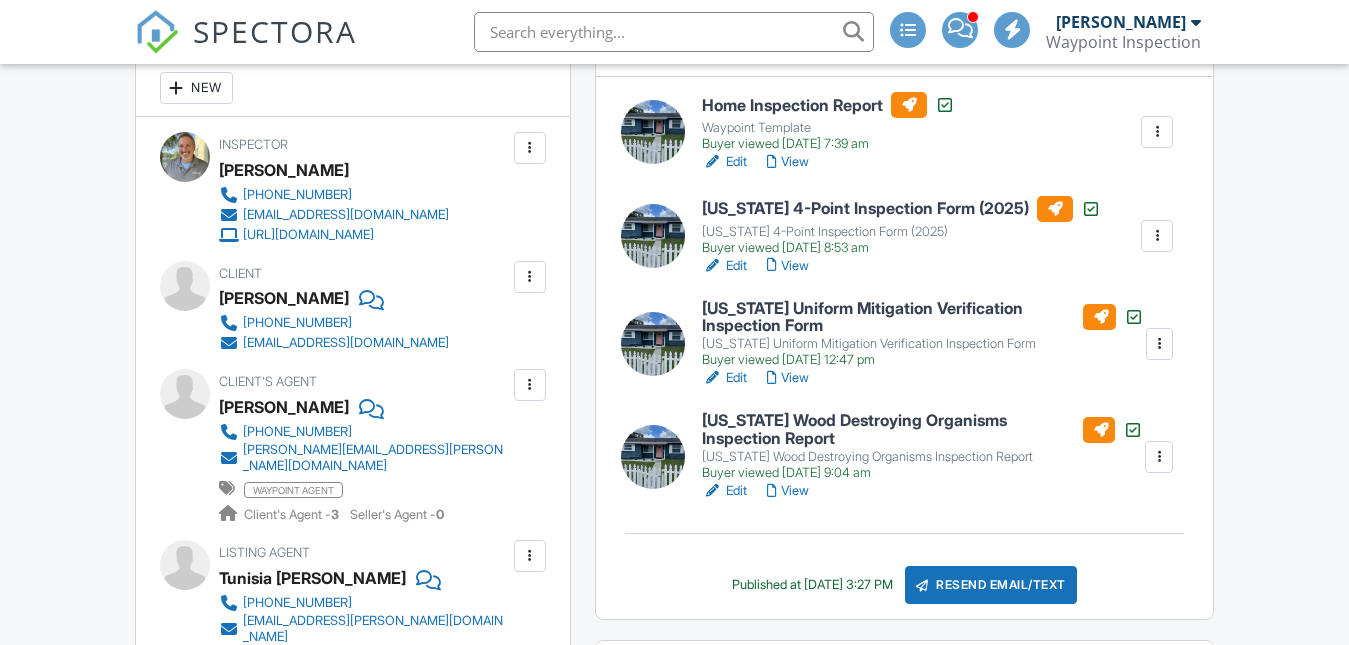 click on "View" at bounding box center [788, 266] 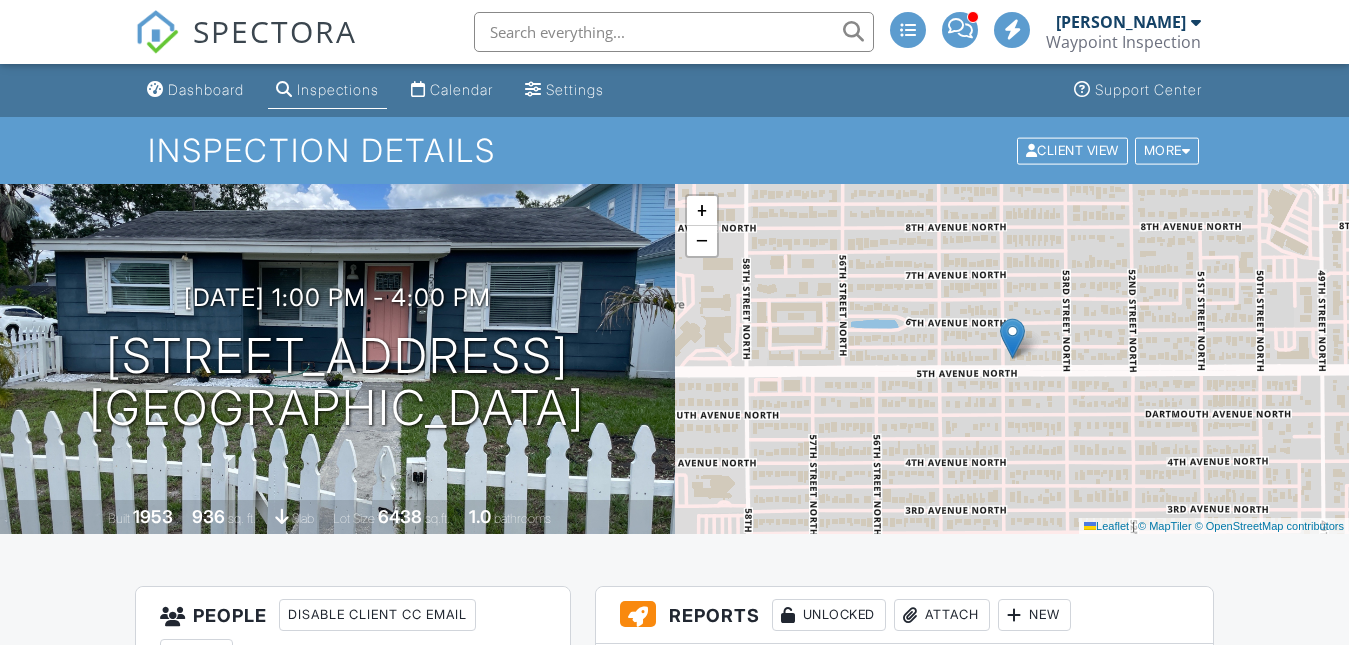 scroll, scrollTop: 567, scrollLeft: 0, axis: vertical 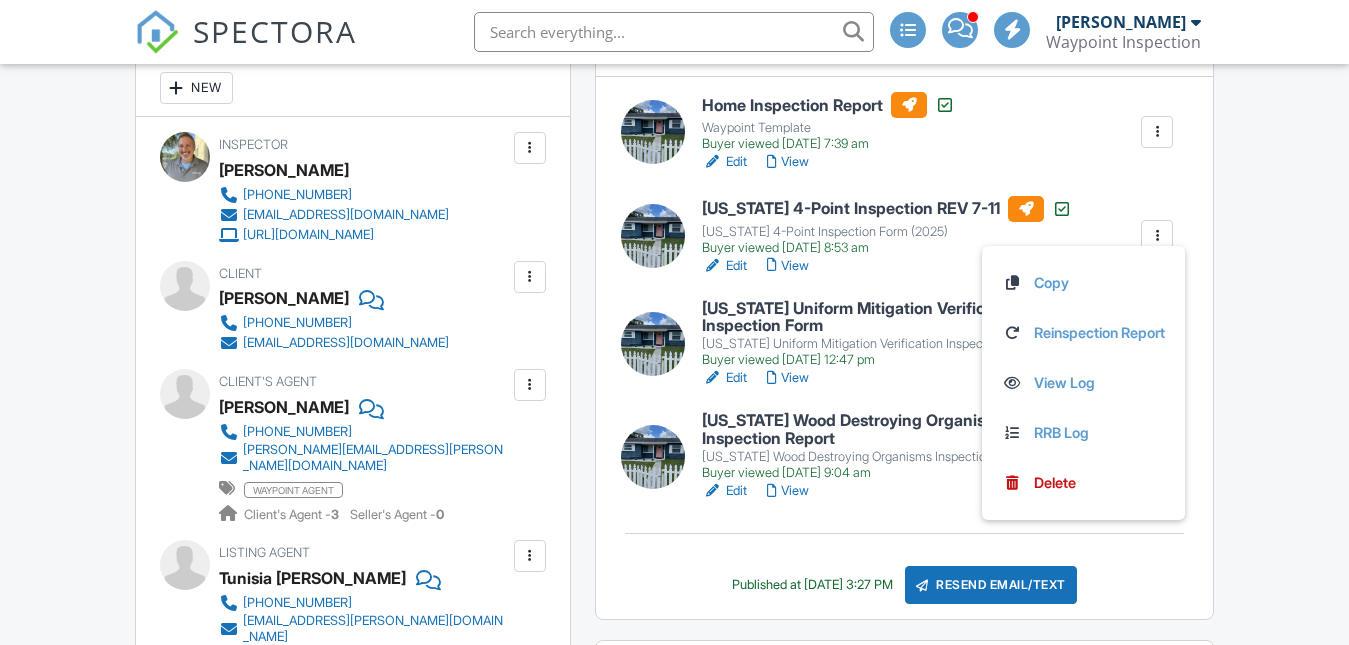 click on "Dashboard
Inspections
Calendar
Settings
Support Center
Inspection Details
Client View
More
Property Details
Reschedule
Reorder / Copy
Share
Cancel
[GEOGRAPHIC_DATA]
Print Order
Convert to V9
[DATE]  1:00 pm
- 4:00 pm
[STREET_ADDRESS]
[GEOGRAPHIC_DATA]
Built
1953
936
sq. ft.
slab
Lot Size
6438
sq.ft.
1.0
bathrooms
+ −  Leaflet   |   © MapTiler   © OpenStreetMap contributors
All emails and texts are disabled for this inspection!
All emails and texts have been disabled for this inspection. This may have happened due to someone manually disabling them or this inspection being unconfirmed when it was scheduled. To re-enable emails and texts for this inspection, click the button below.
Turn on emails and texts" at bounding box center [674, 5158] 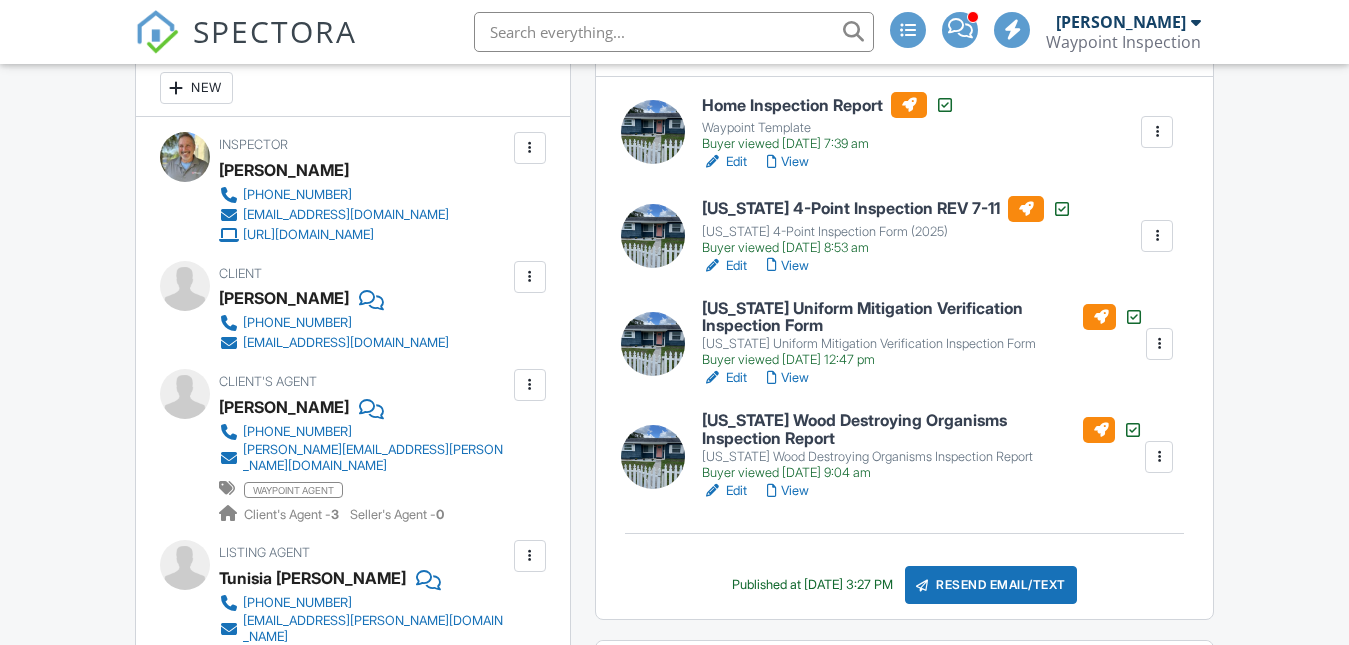 scroll, scrollTop: 567, scrollLeft: 0, axis: vertical 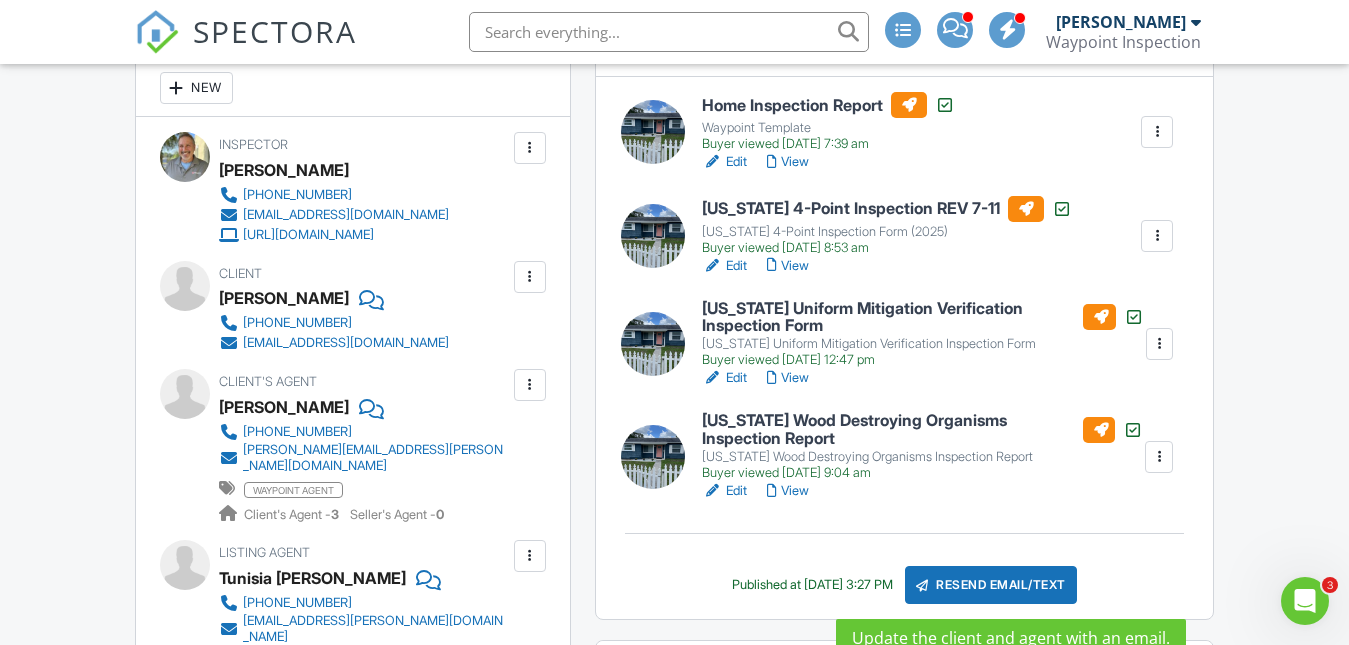 click on "Resend Email/Text" at bounding box center (991, 585) 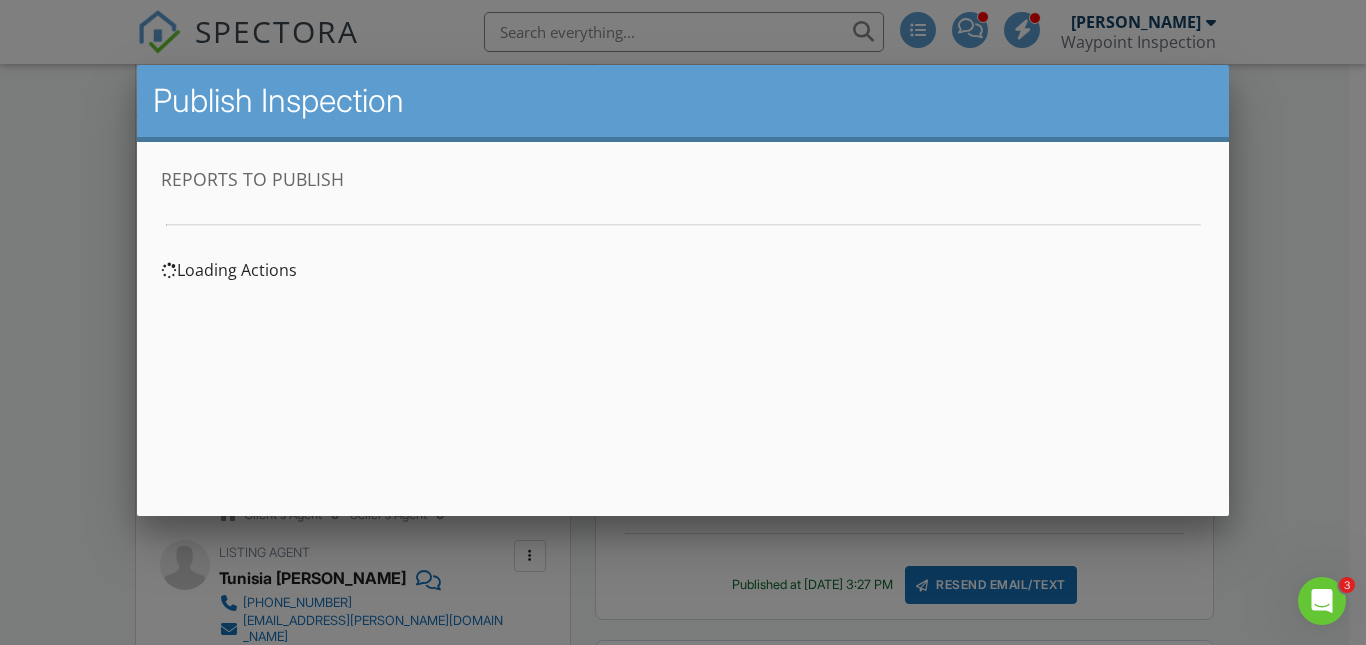 scroll, scrollTop: 0, scrollLeft: 0, axis: both 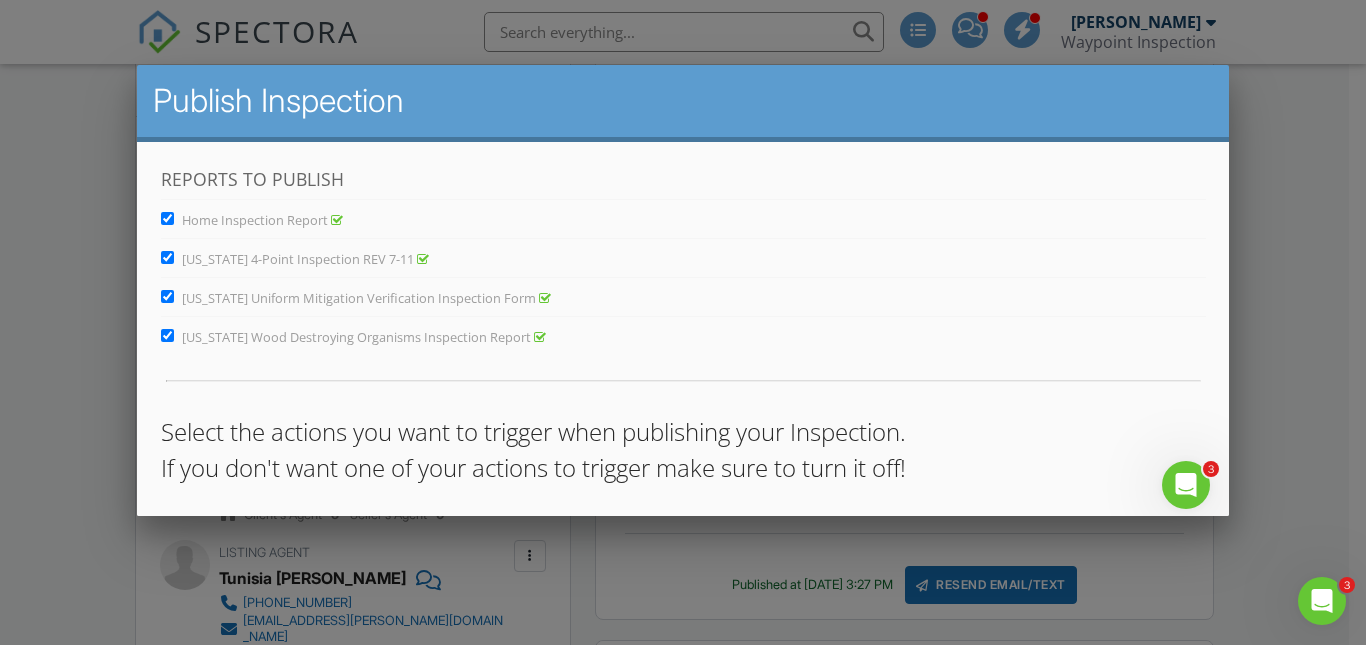 click on "Home Inspection Report" at bounding box center (166, 217) 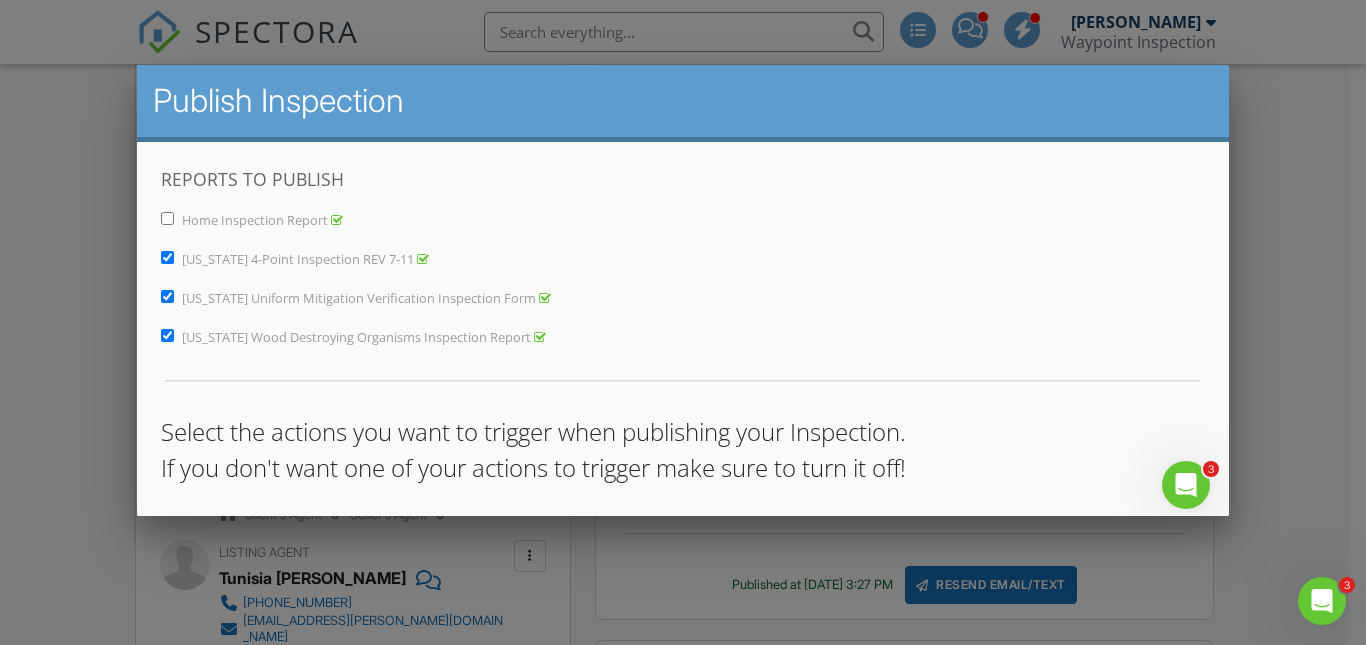 click on "[US_STATE] Uniform Mitigation Verification Inspection Form" at bounding box center (166, 295) 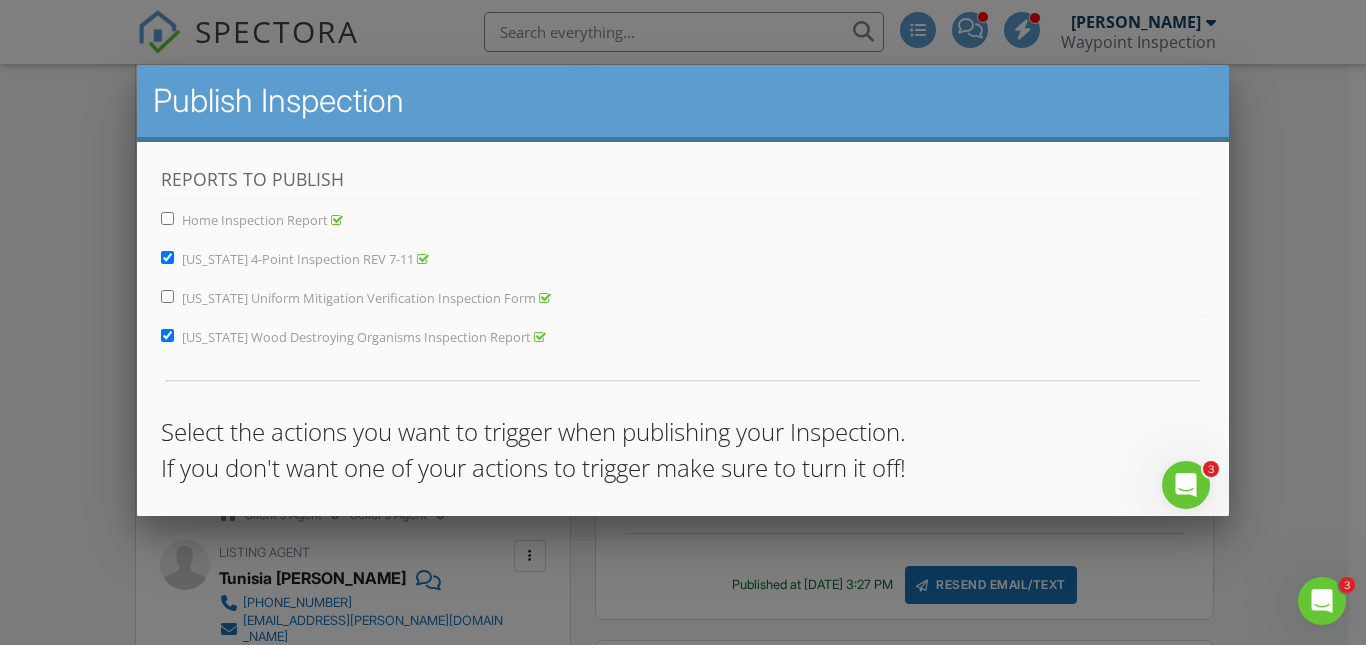 click on "[US_STATE] Wood Destroying Organisms Inspection Report" at bounding box center (166, 334) 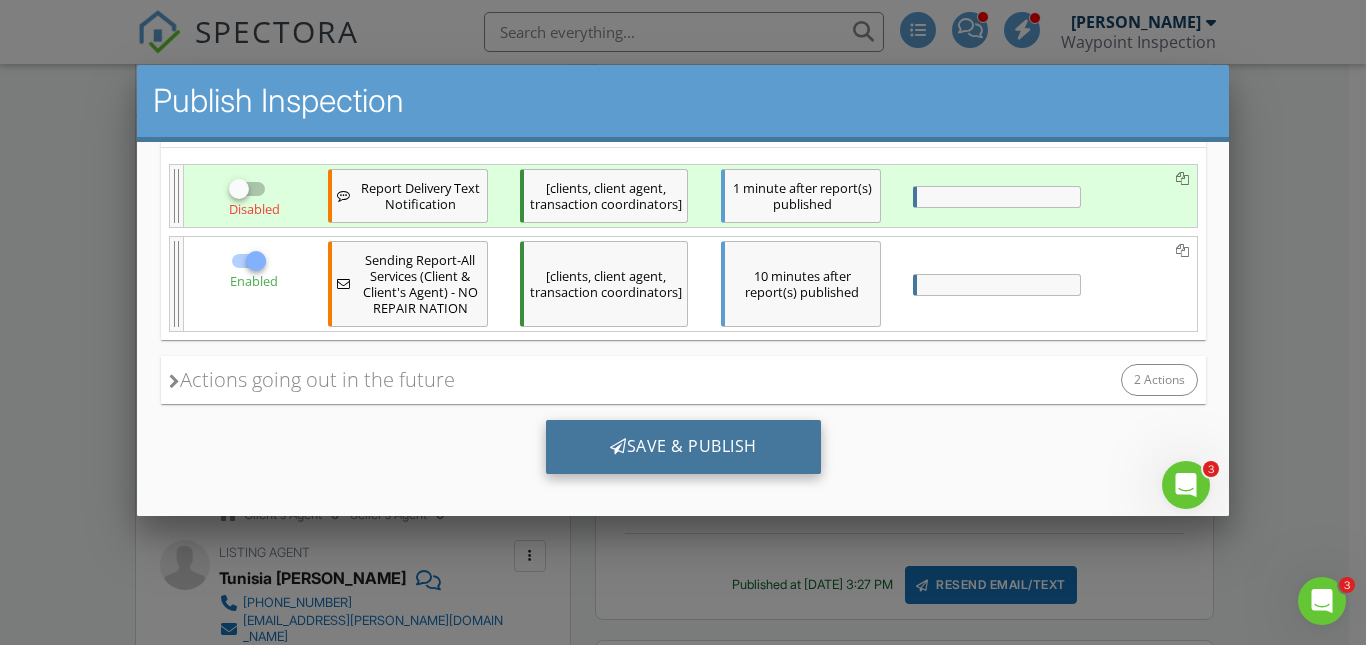 scroll, scrollTop: 435, scrollLeft: 0, axis: vertical 